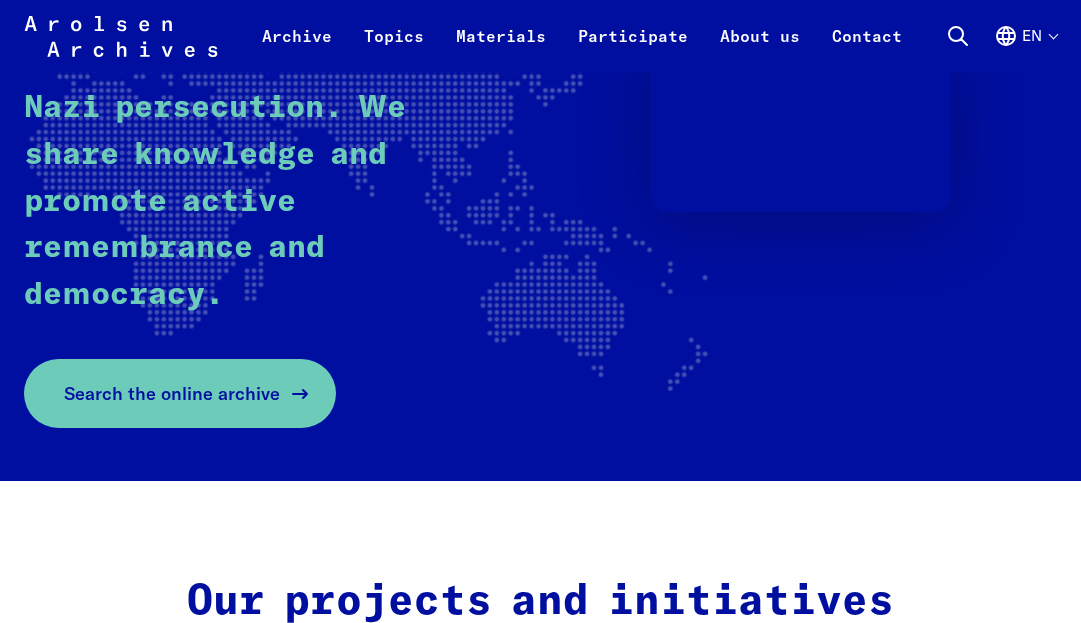 scroll, scrollTop: 454, scrollLeft: 0, axis: vertical 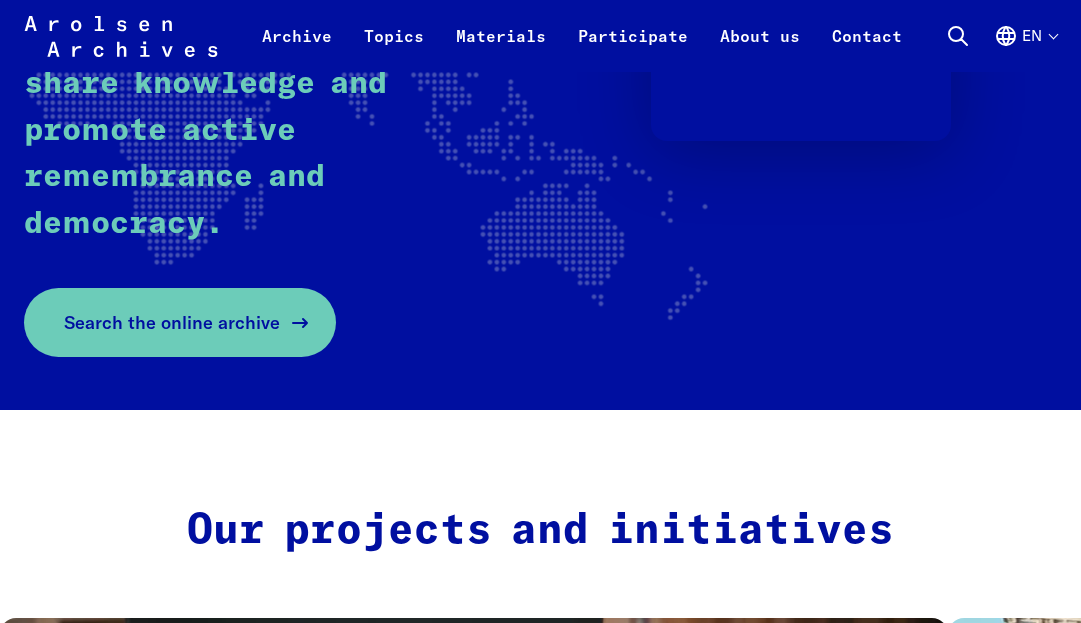 click on "Search the online archive" at bounding box center (172, 322) 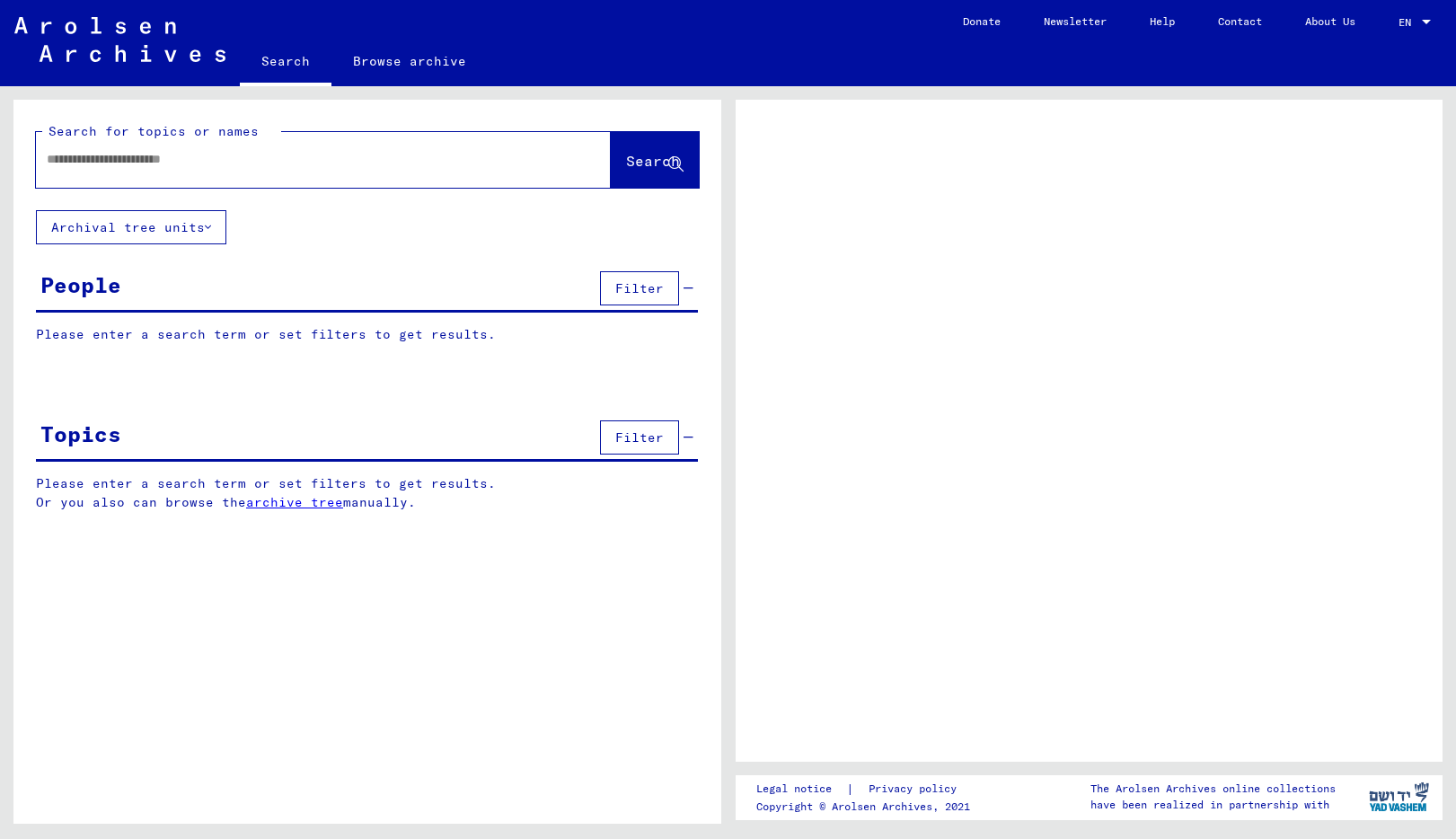 scroll, scrollTop: 0, scrollLeft: 0, axis: both 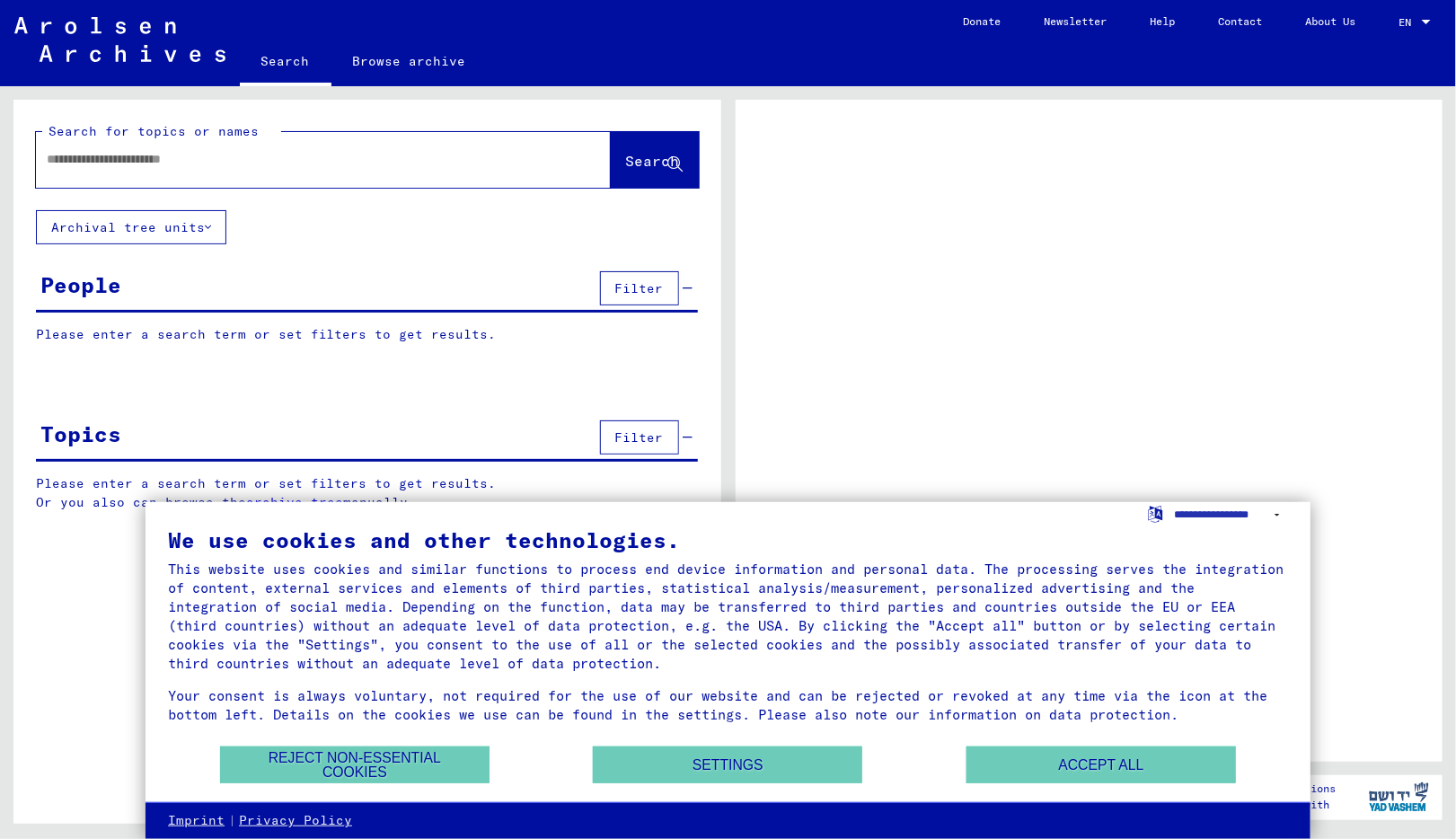 click at bounding box center [307, 159] 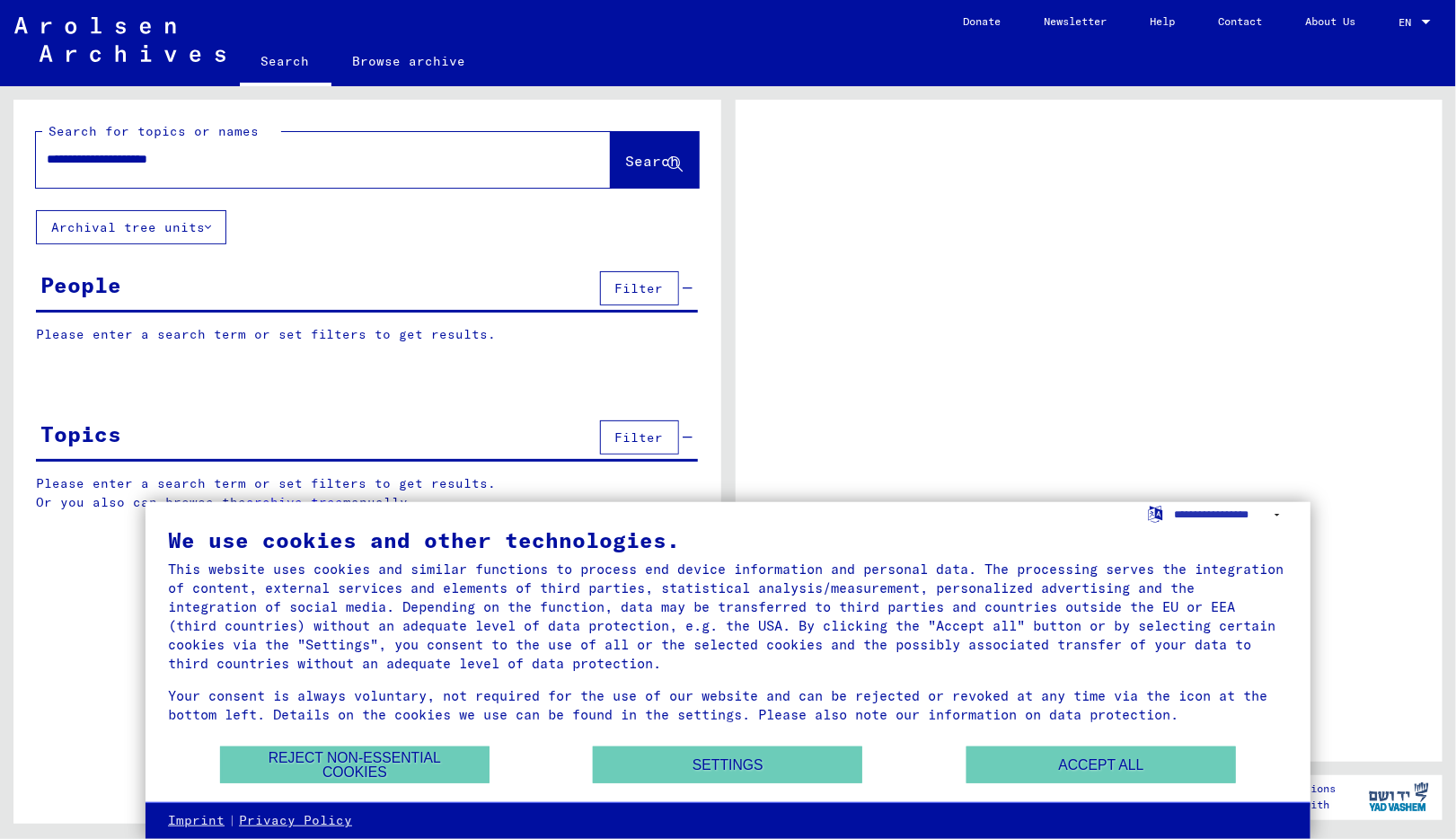 type on "**********" 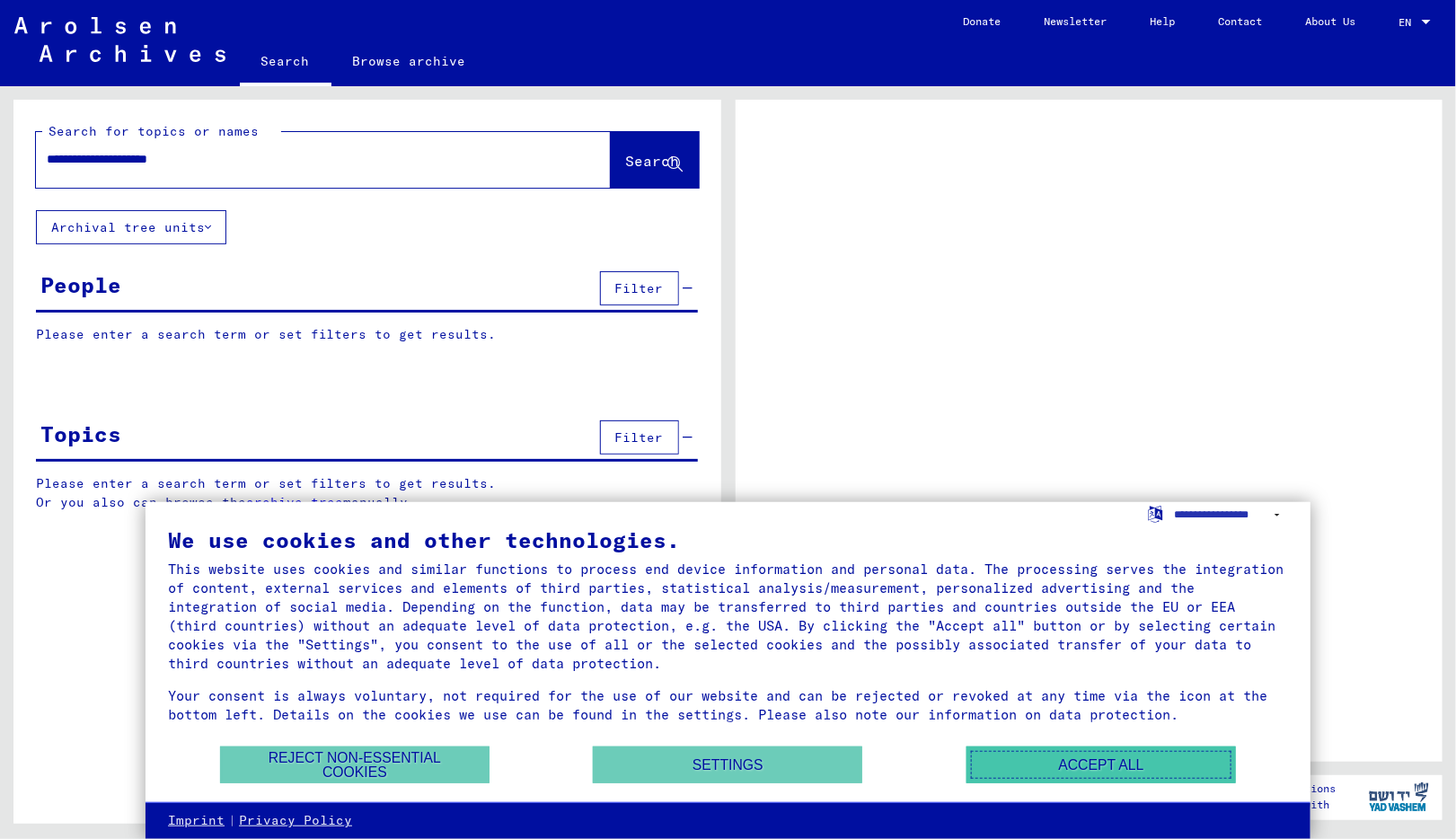 click on "Accept all" at bounding box center [1101, 764] 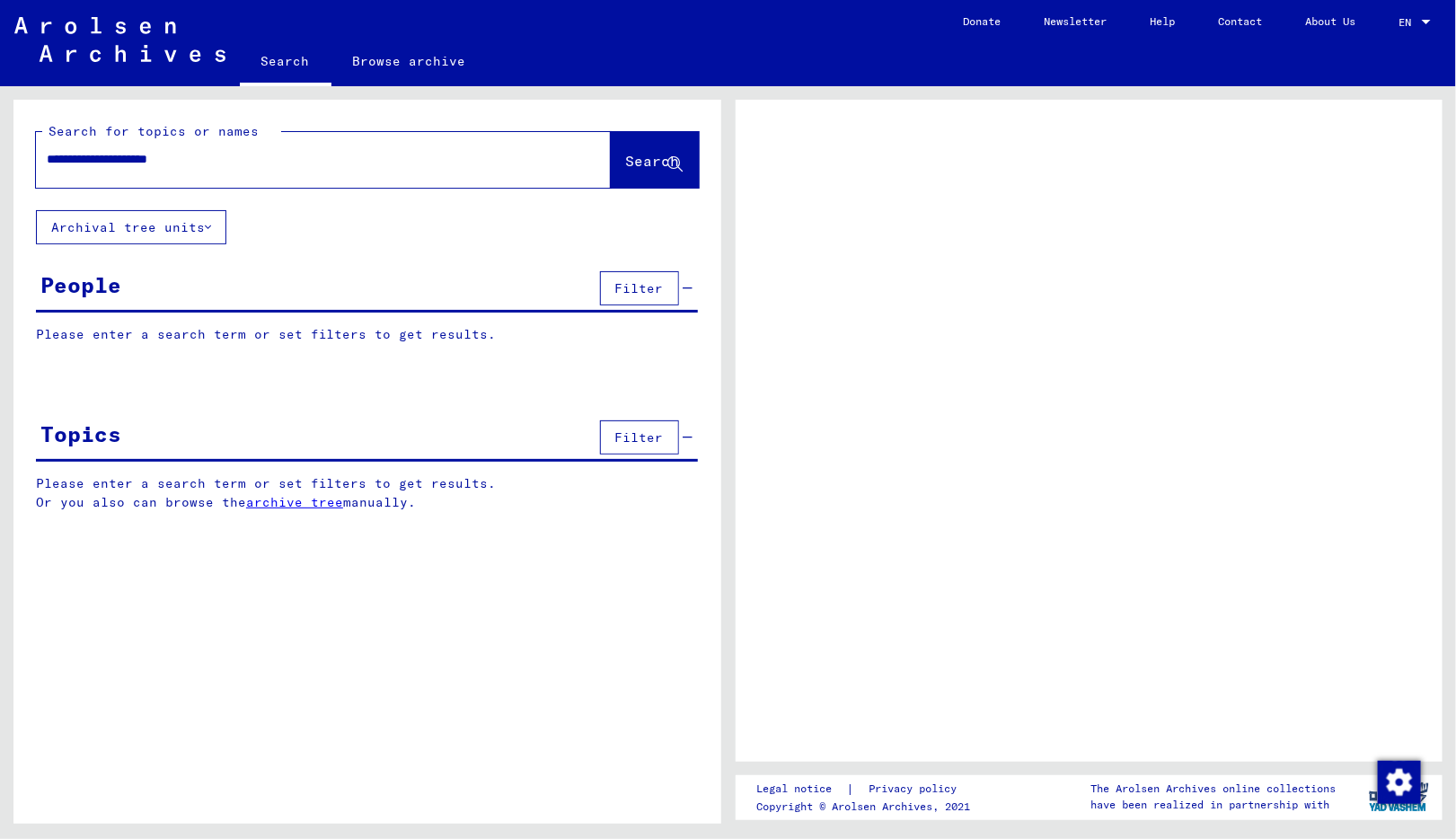 click on "Search" 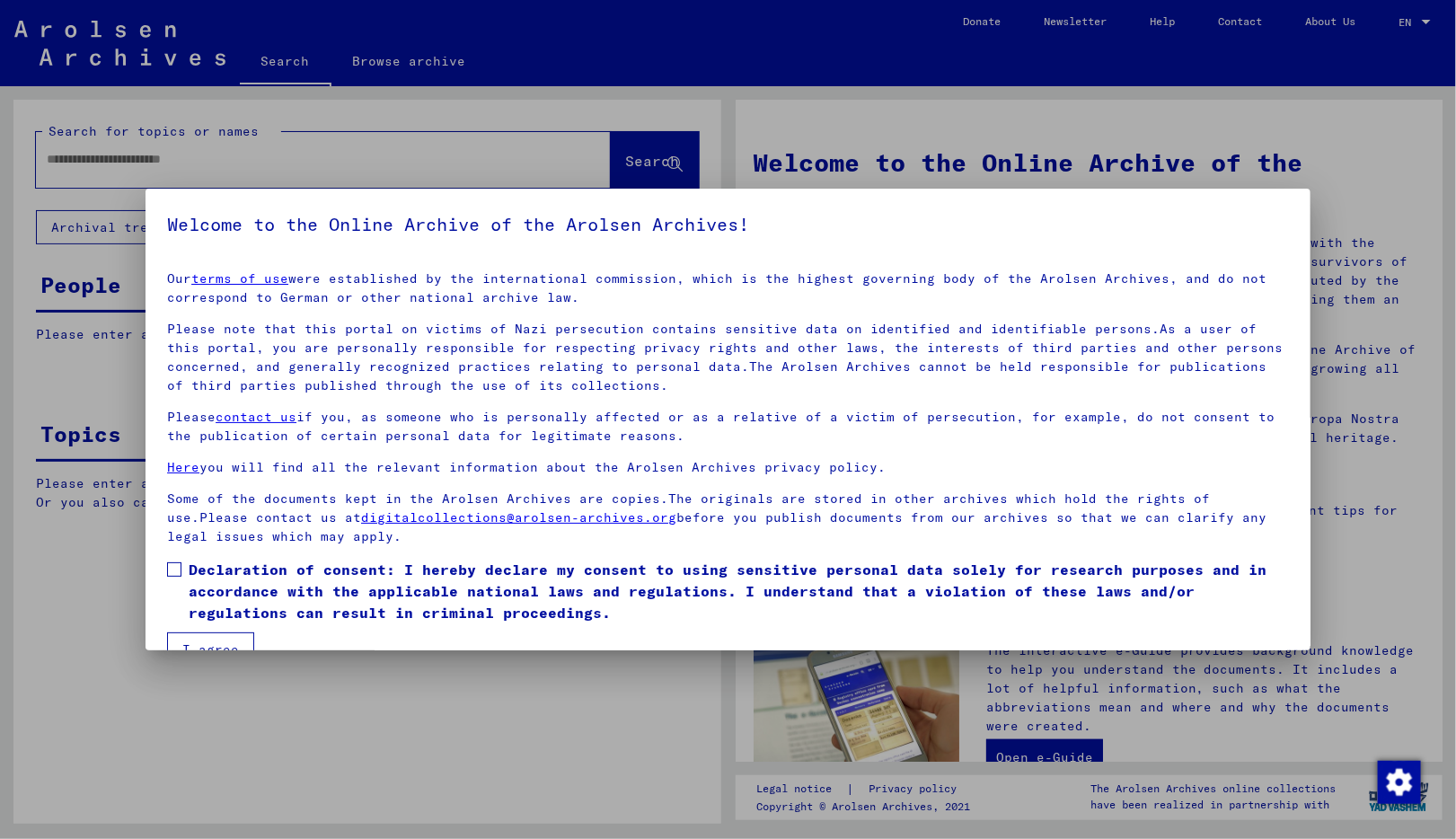 scroll, scrollTop: 37, scrollLeft: 0, axis: vertical 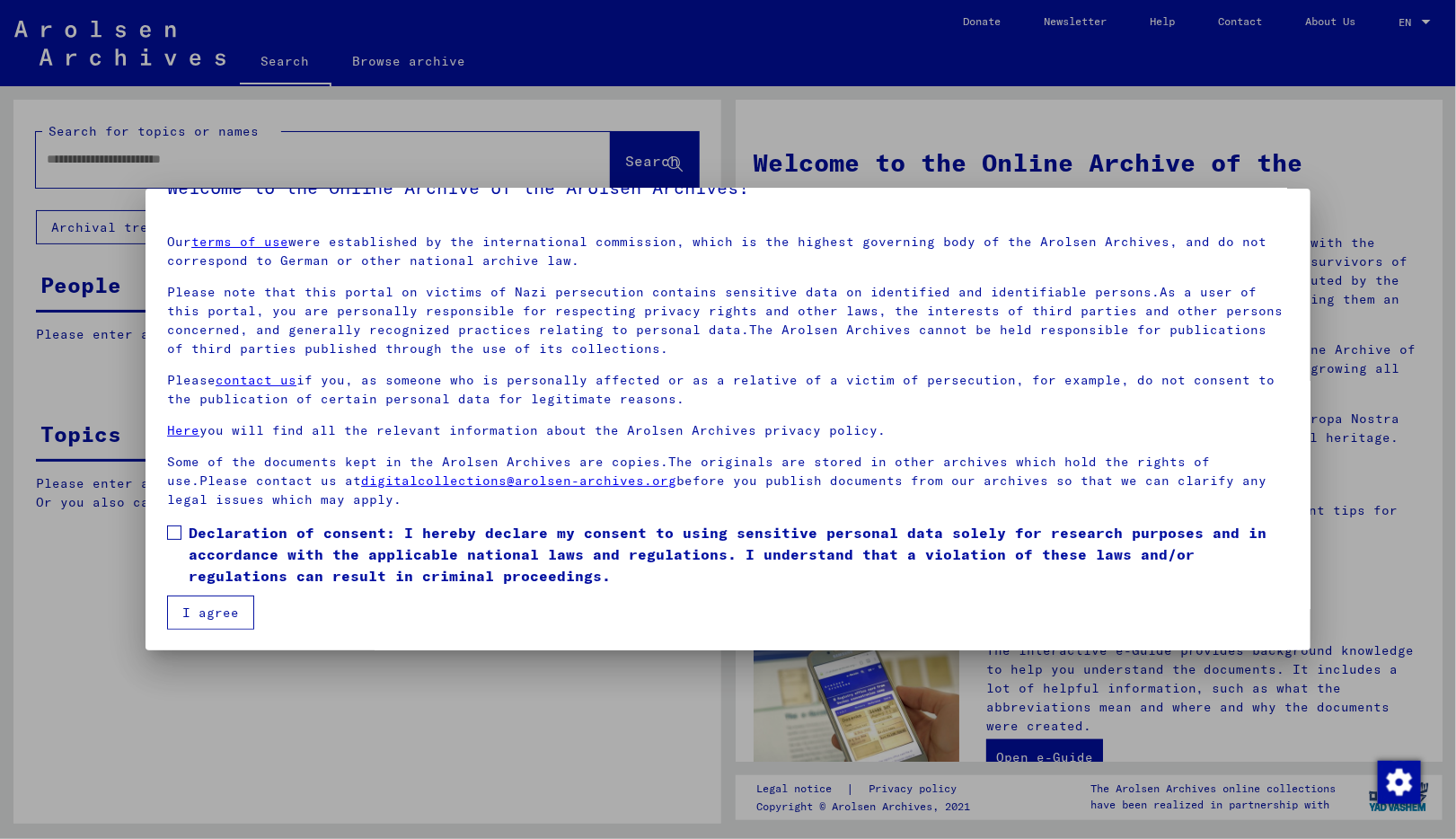 click on "Declaration of consent: I hereby declare my consent to using sensitive personal data solely for research purposes and in accordance with the applicable national laws and regulations. I understand that a violation of these laws and/or regulations can result in criminal proceedings." at bounding box center [728, 554] 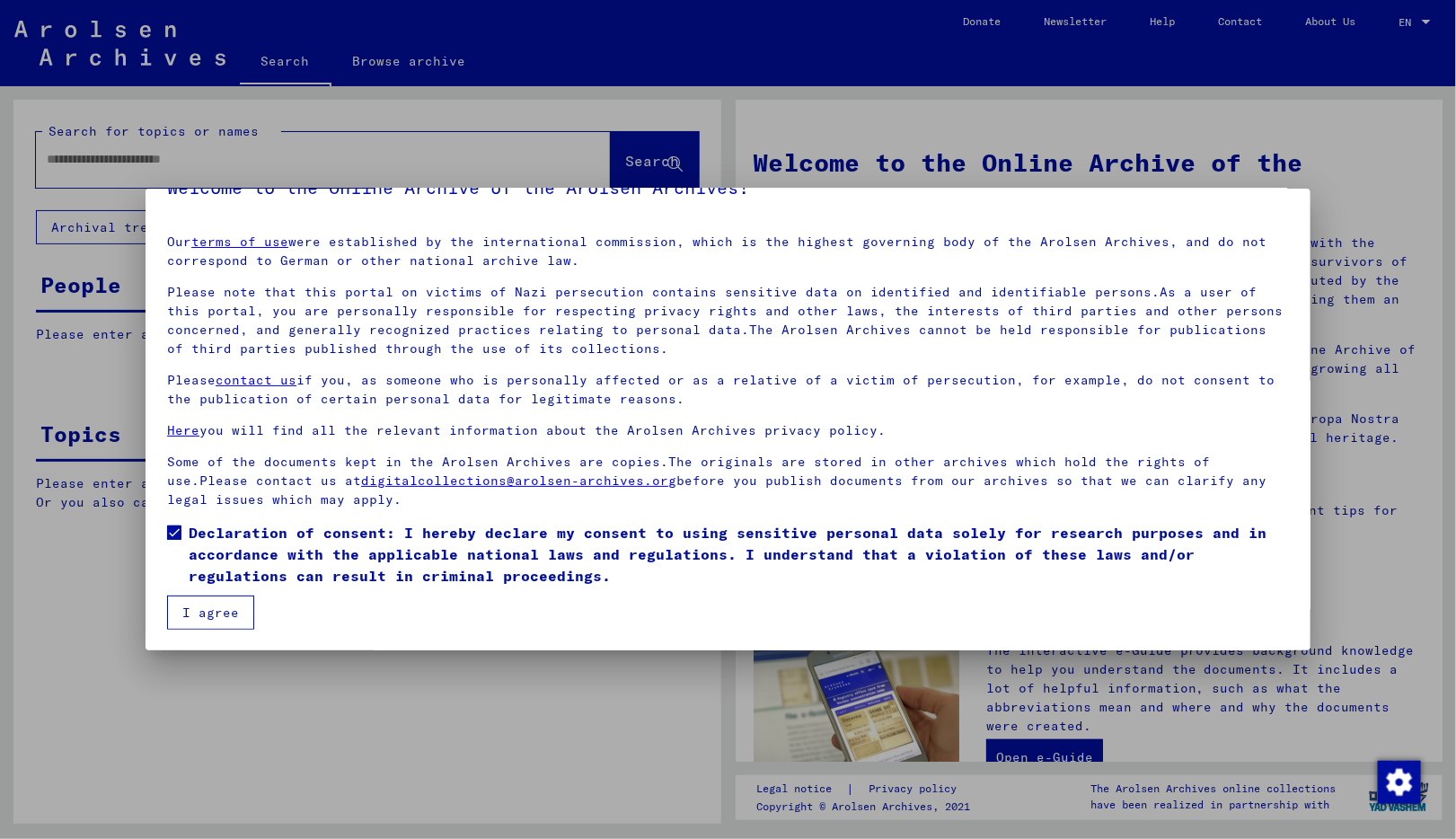 click on "I agree" at bounding box center [210, 613] 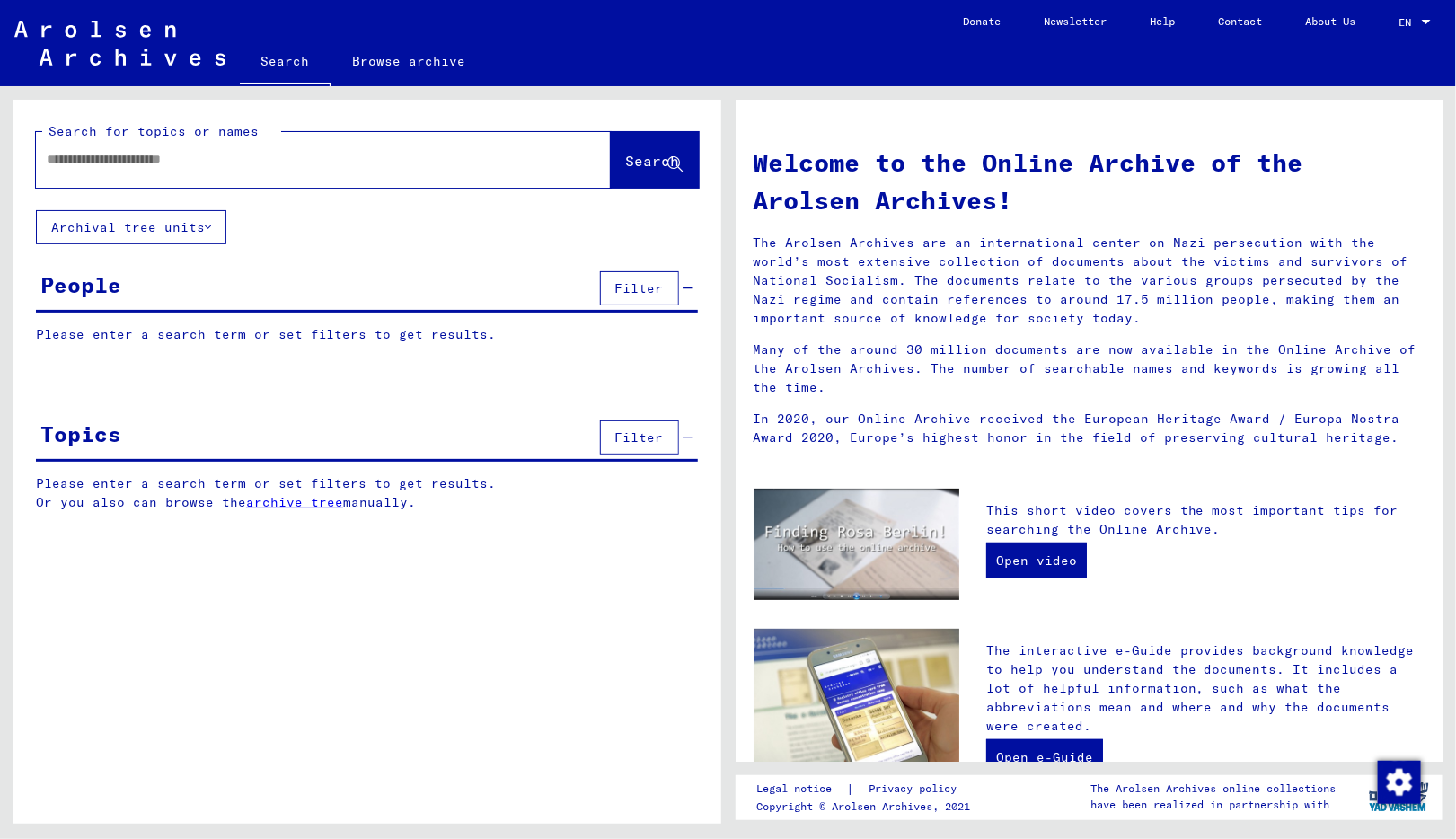 click at bounding box center (302, 159) 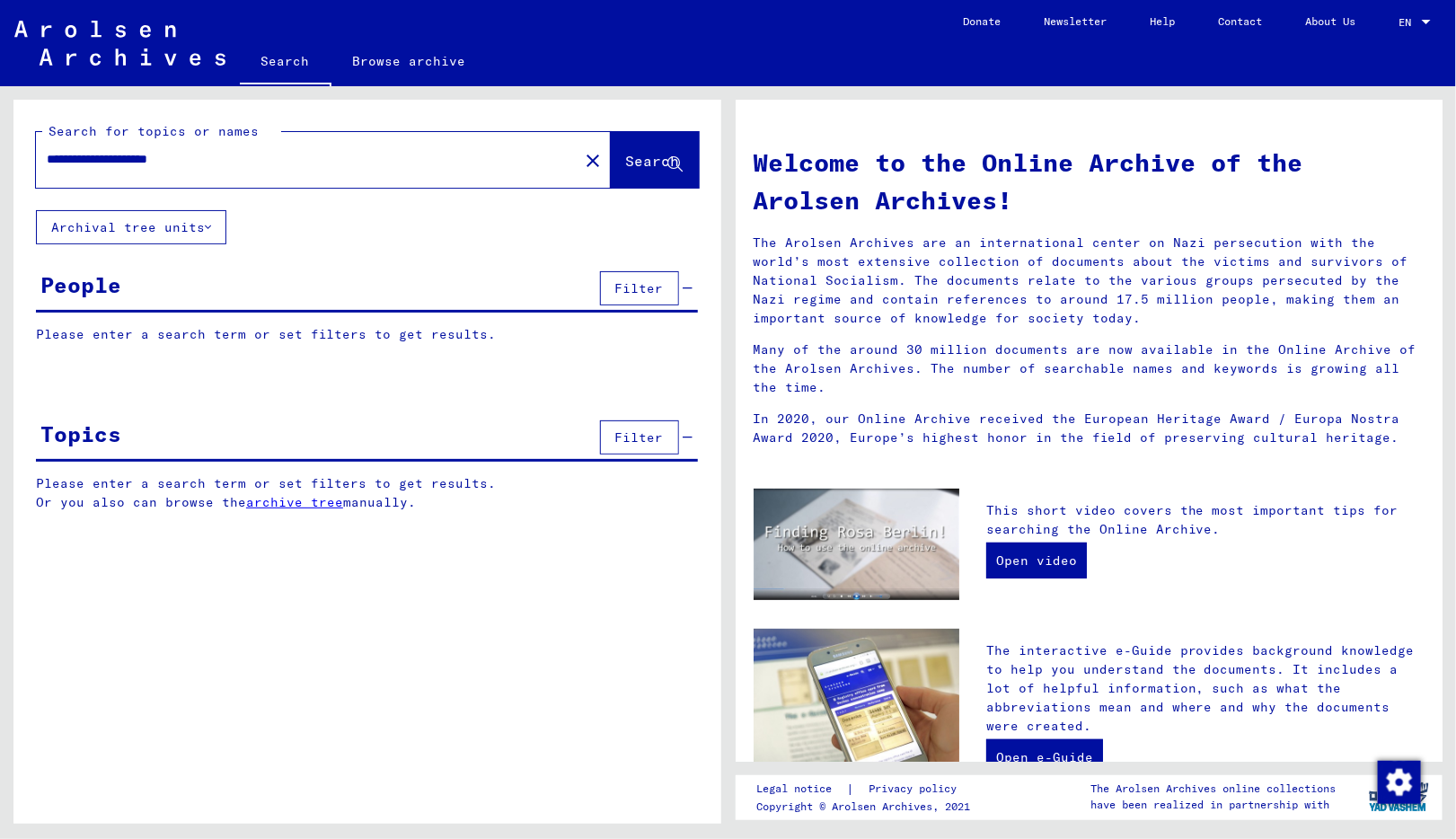 click on "**********" at bounding box center [302, 159] 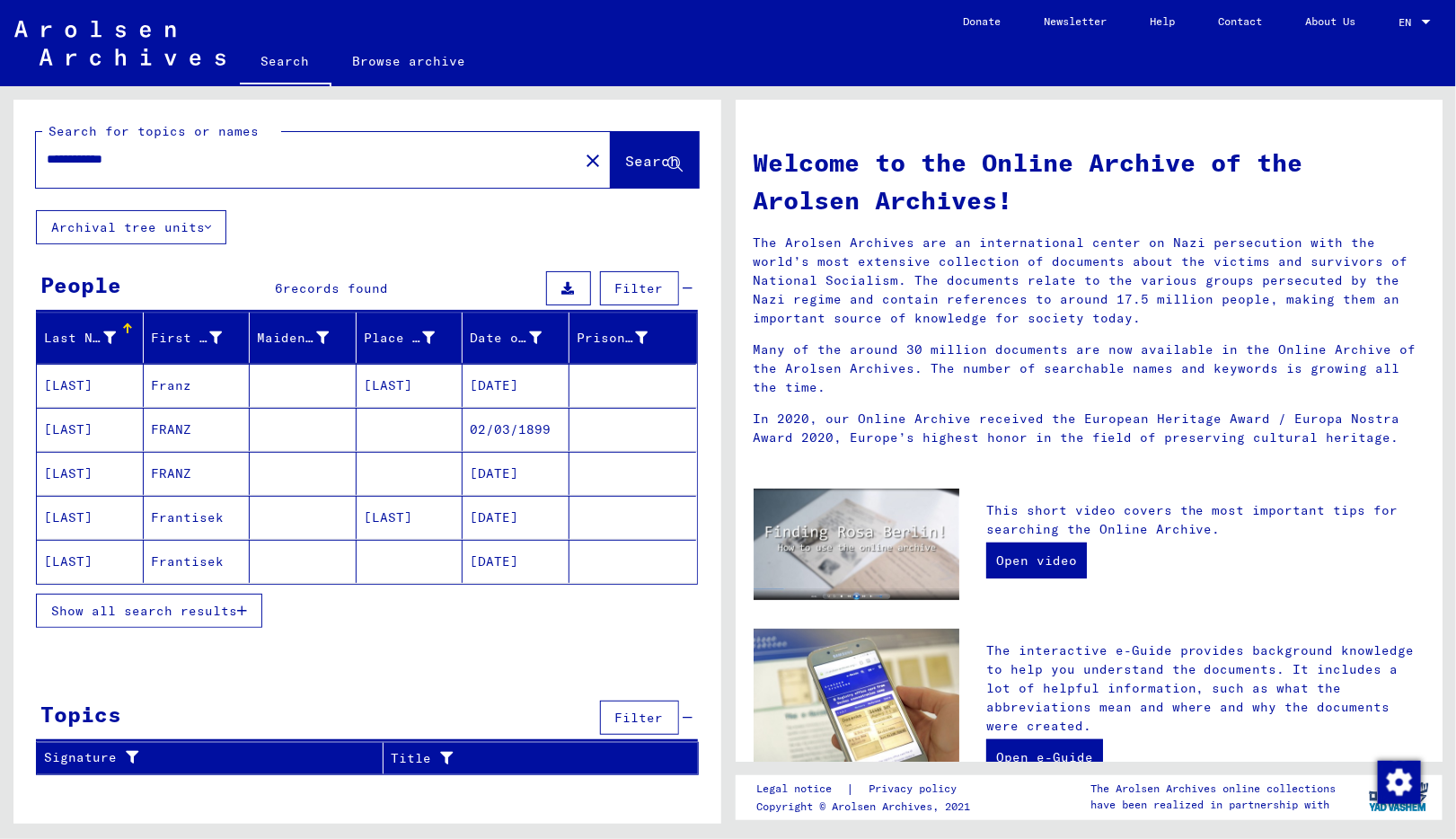 click on "Show all search results" at bounding box center [149, 611] 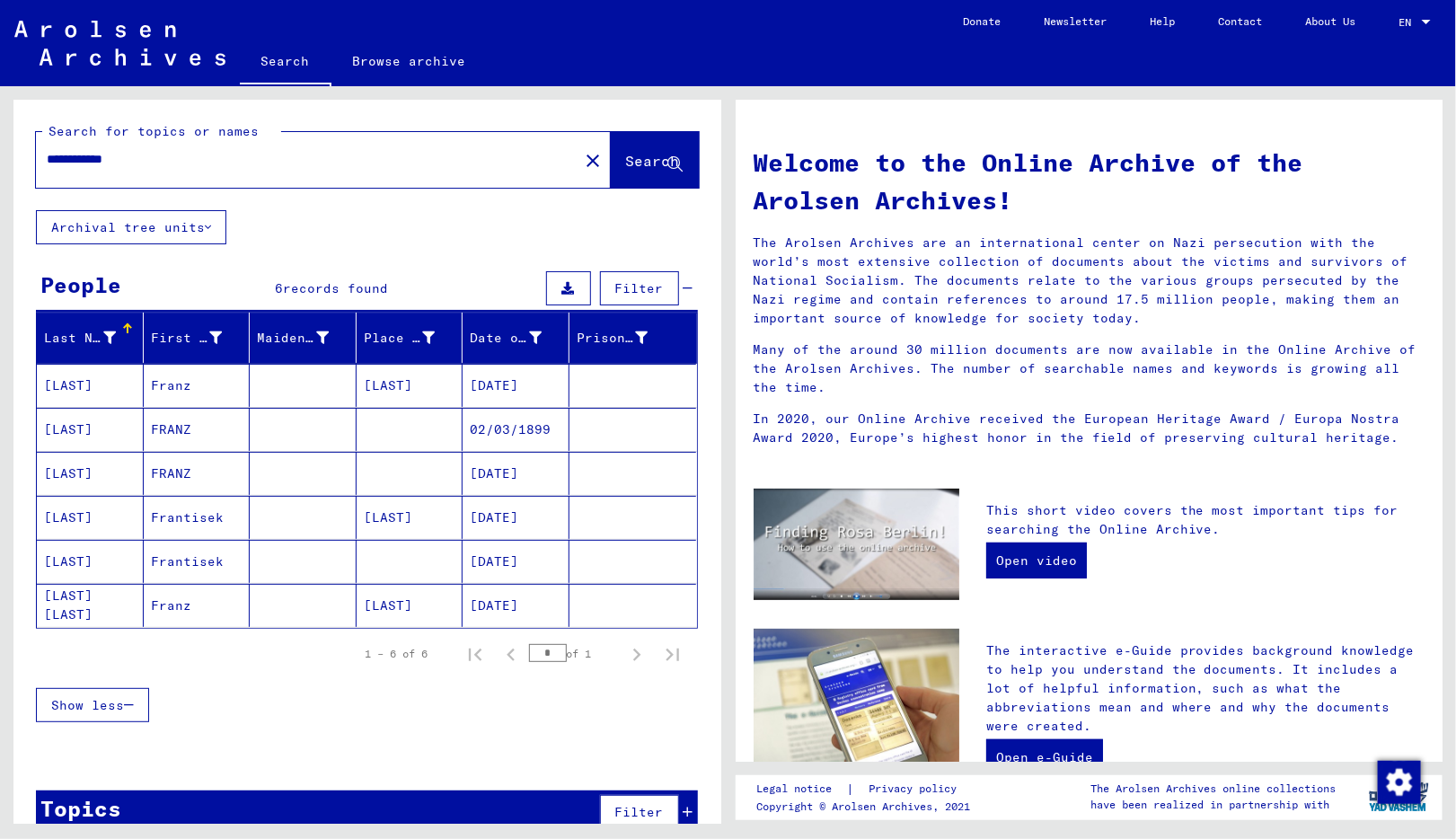 click on "Frantisek" at bounding box center [197, 605] 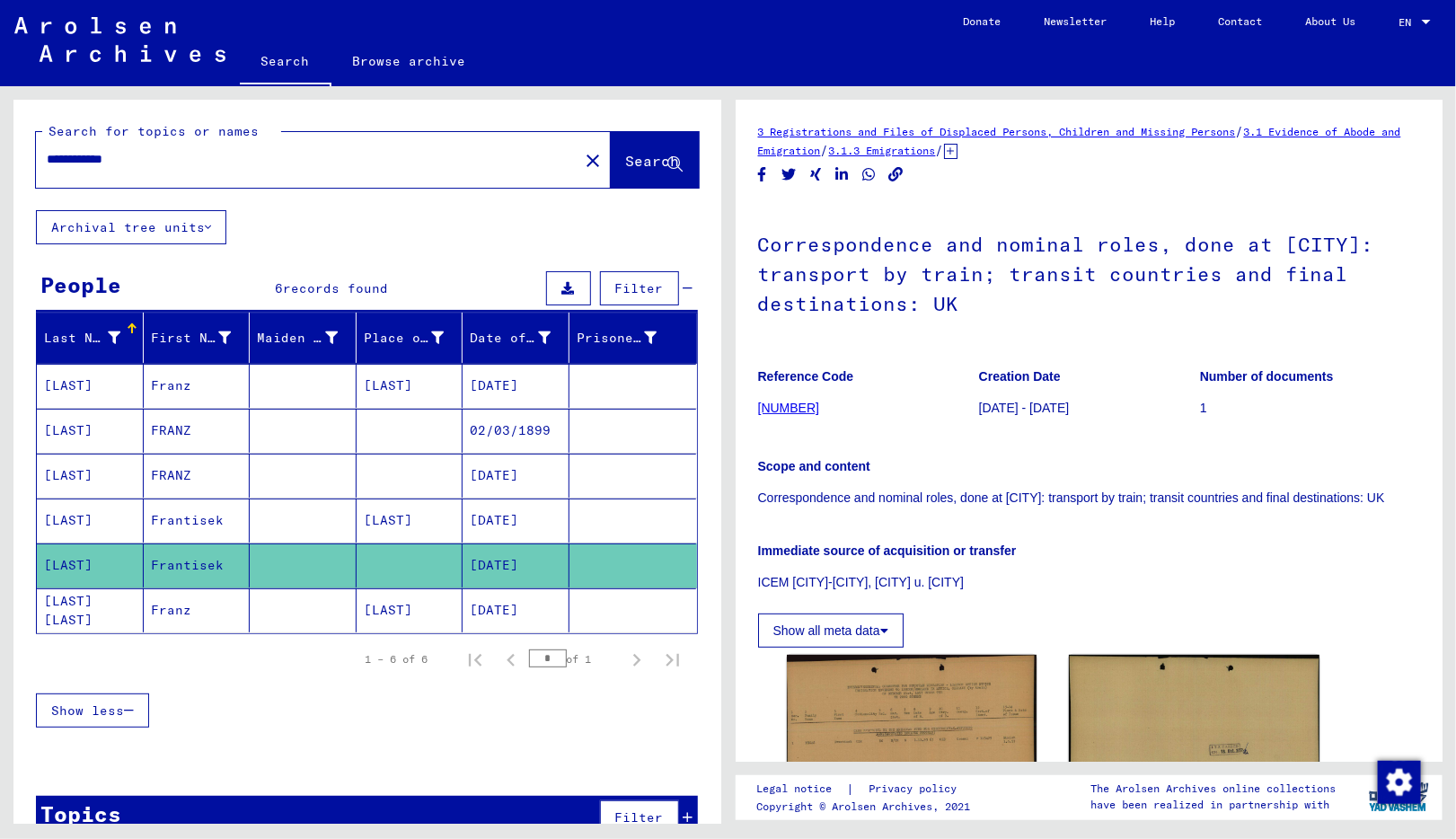 scroll, scrollTop: 0, scrollLeft: 0, axis: both 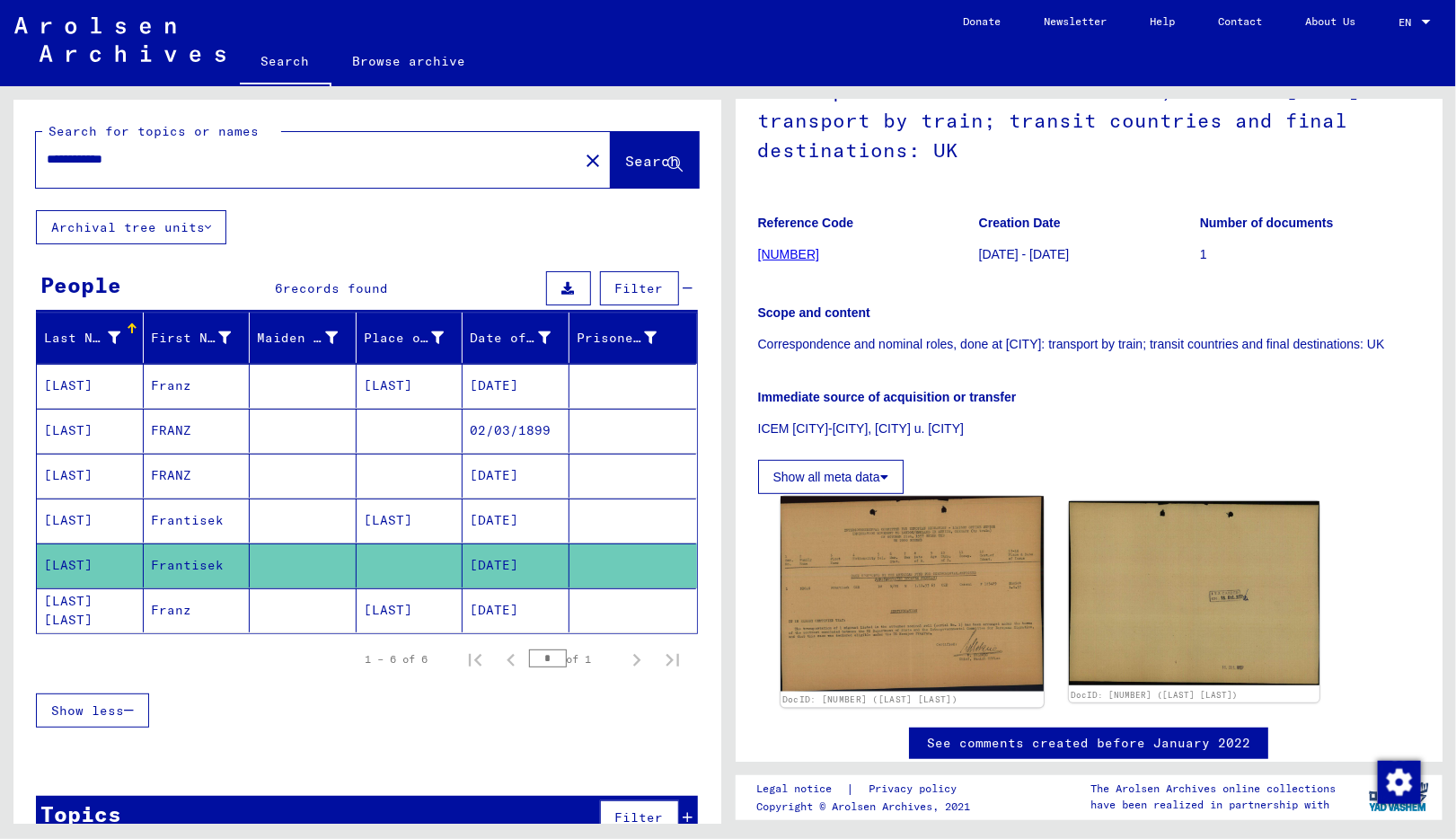 click 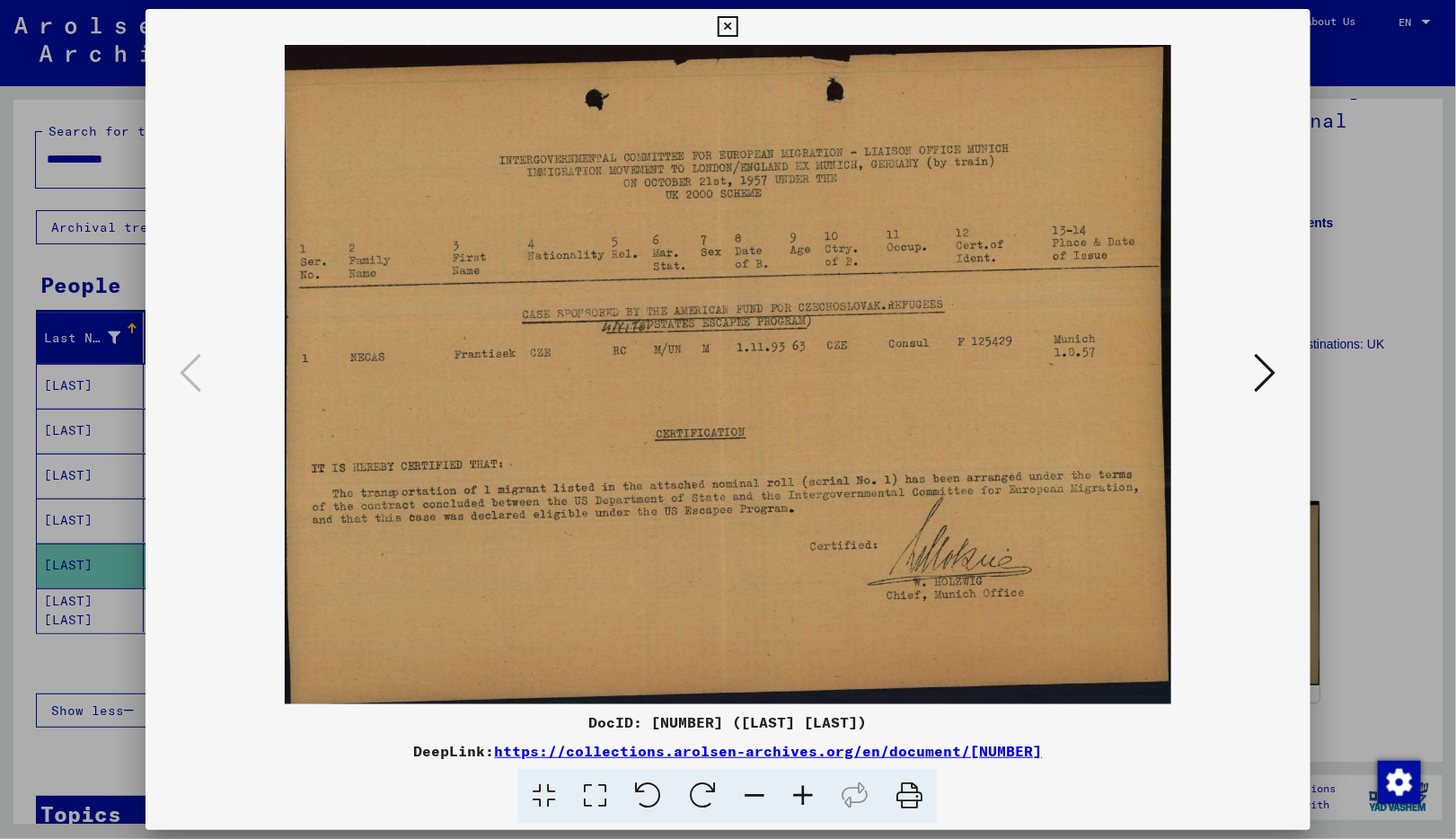click at bounding box center [728, 420] 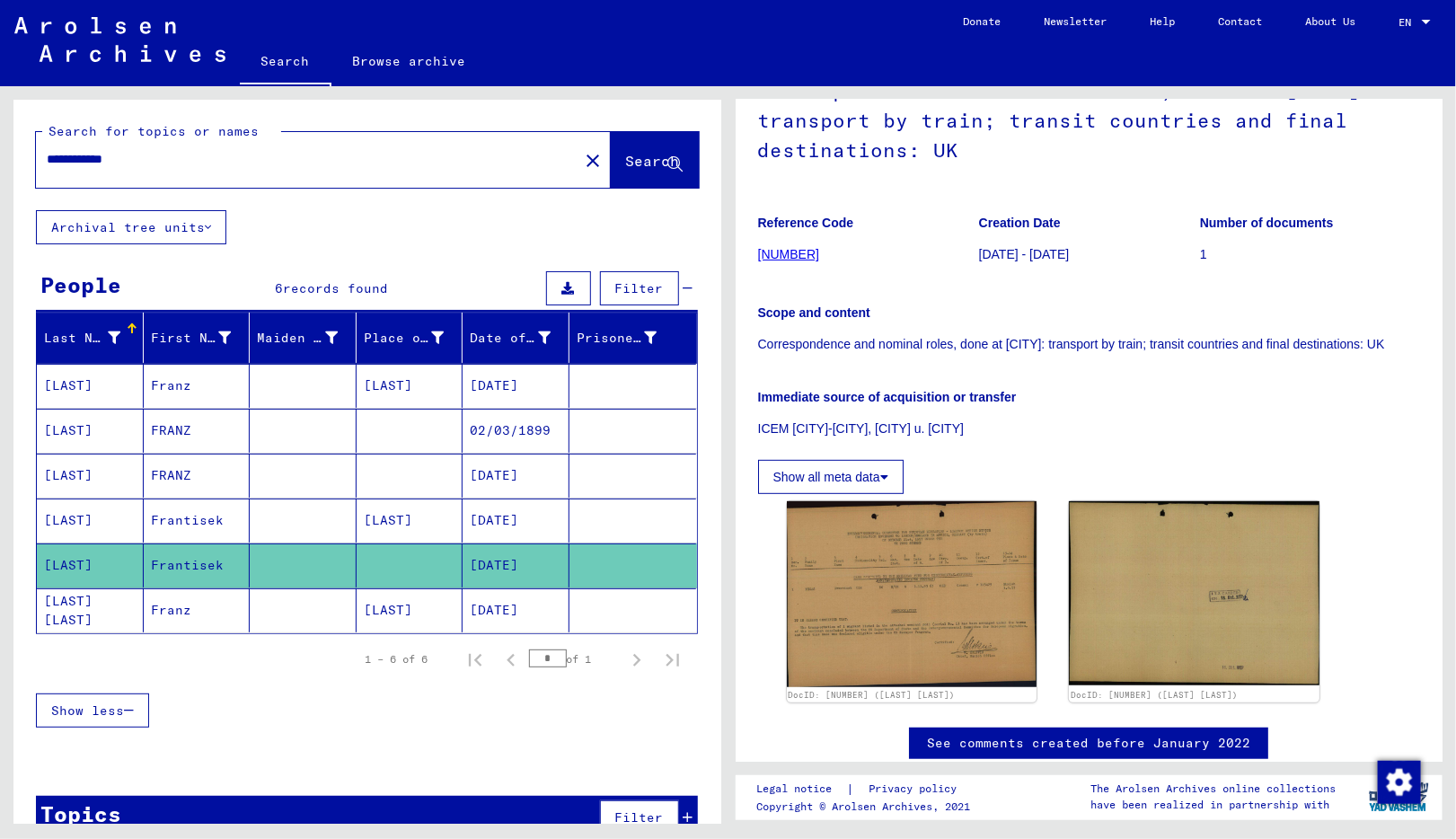 click on "Frantisek" 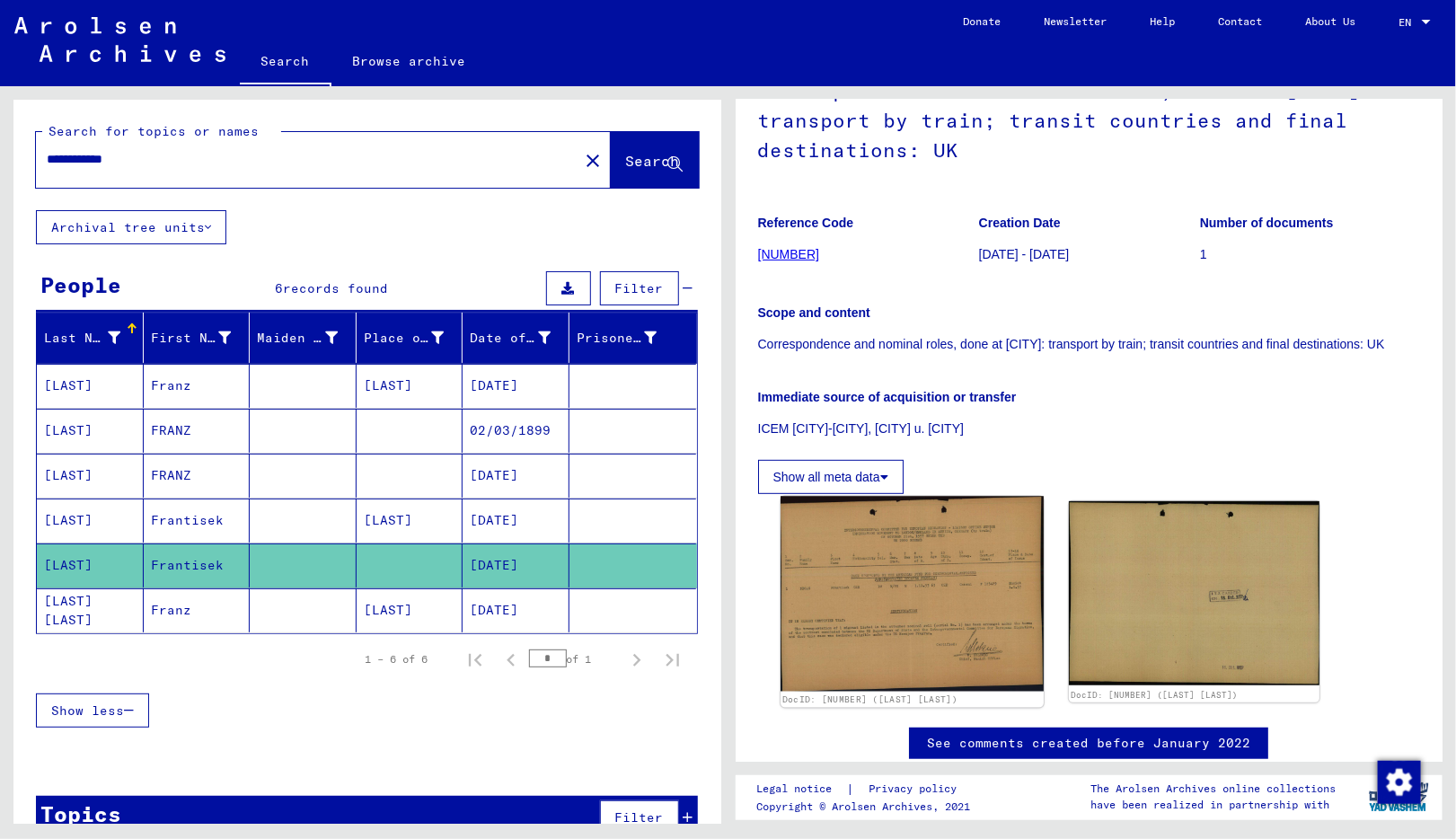 click 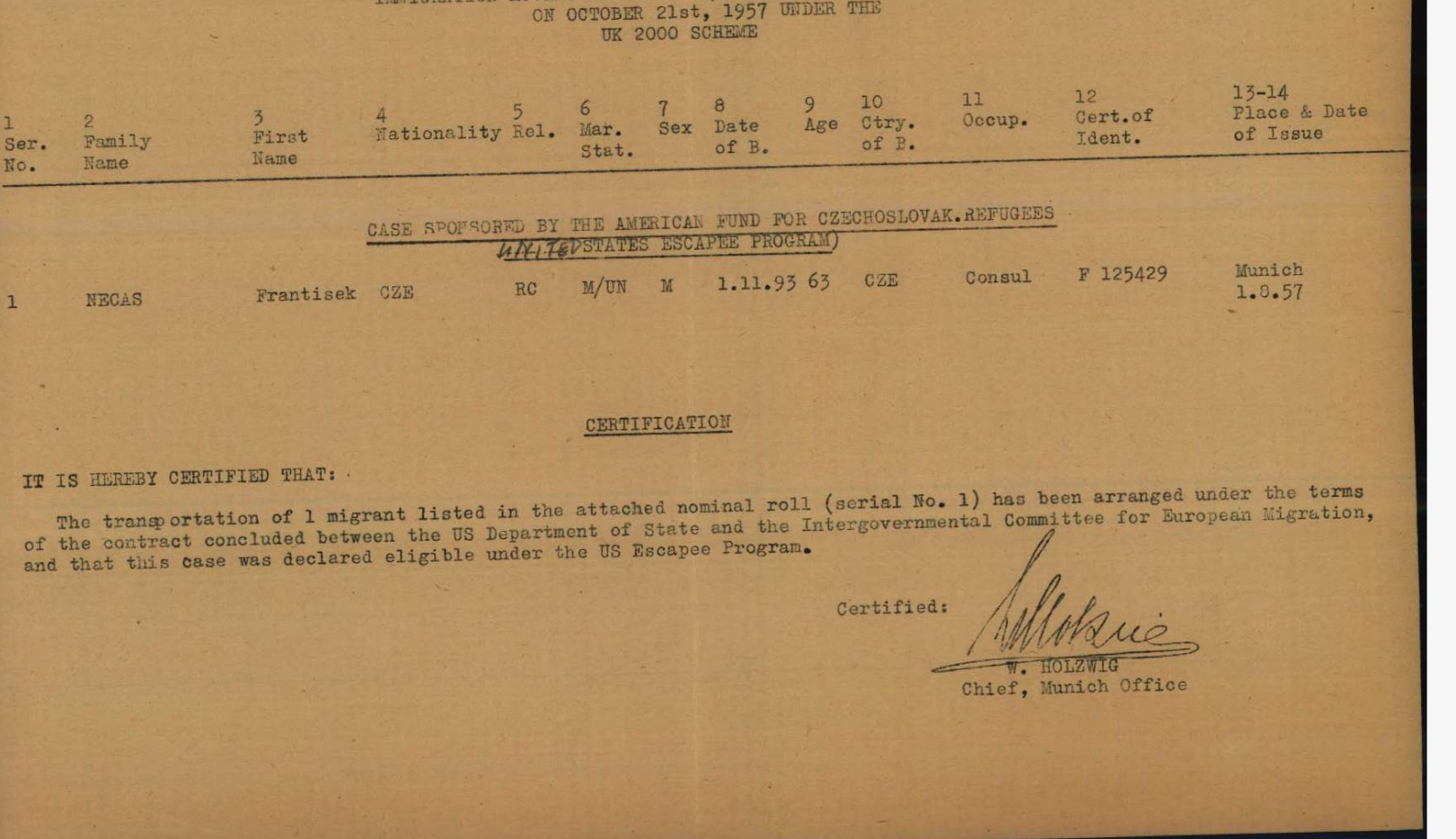 drag, startPoint x: 616, startPoint y: 420, endPoint x: 711, endPoint y: 421, distance: 95.005263 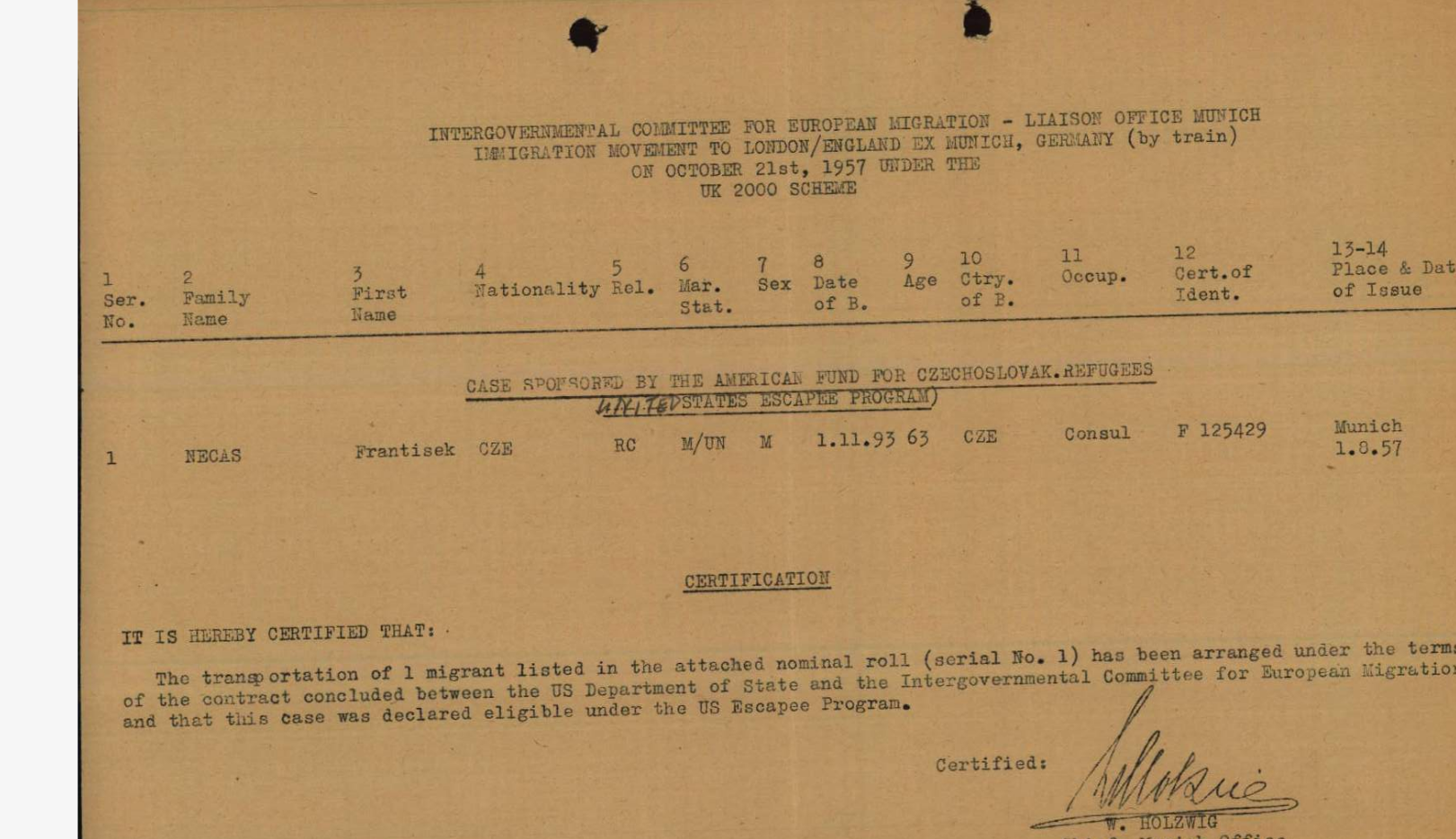 click at bounding box center (728, 375) 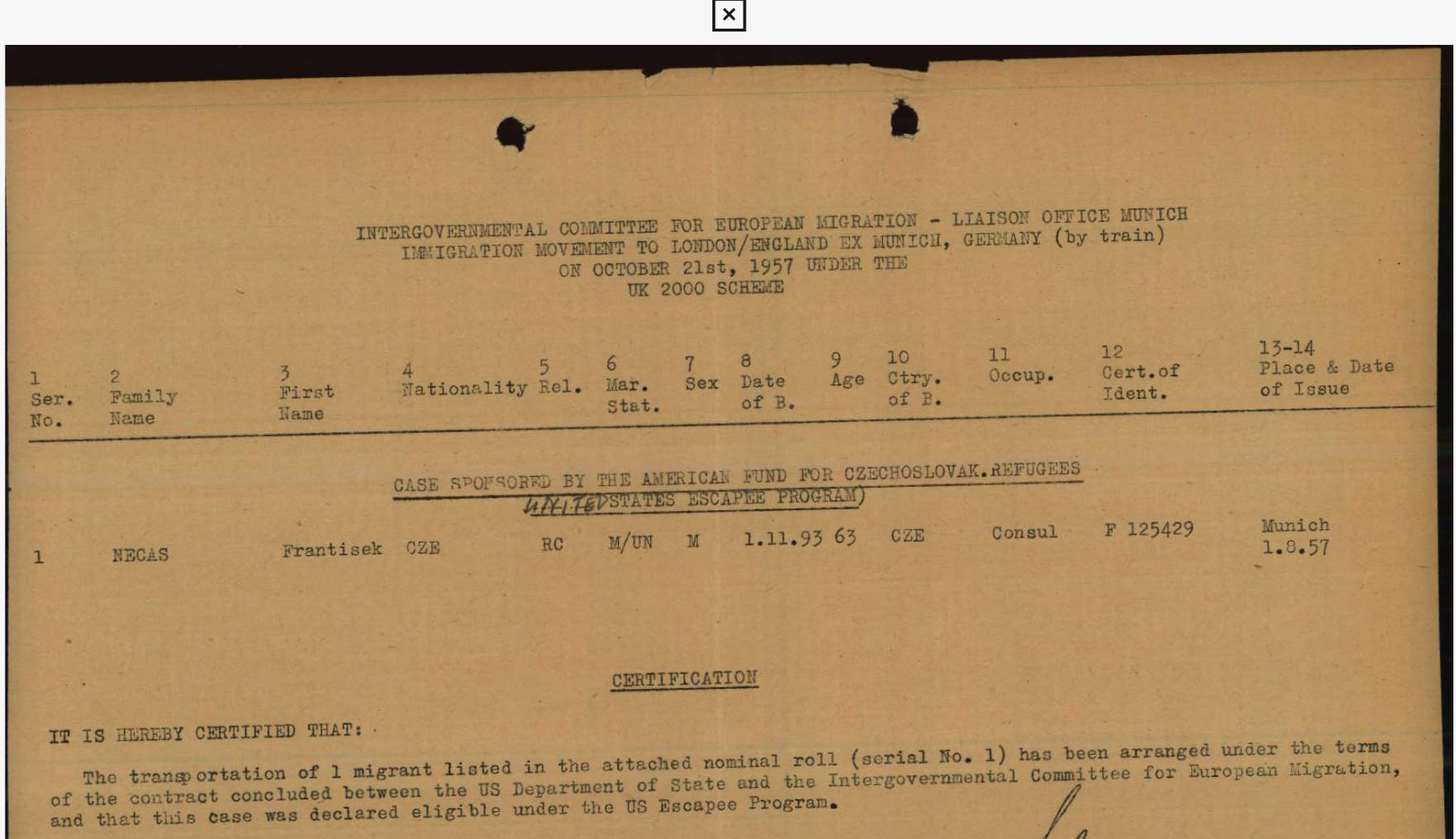 click at bounding box center [728, 27] 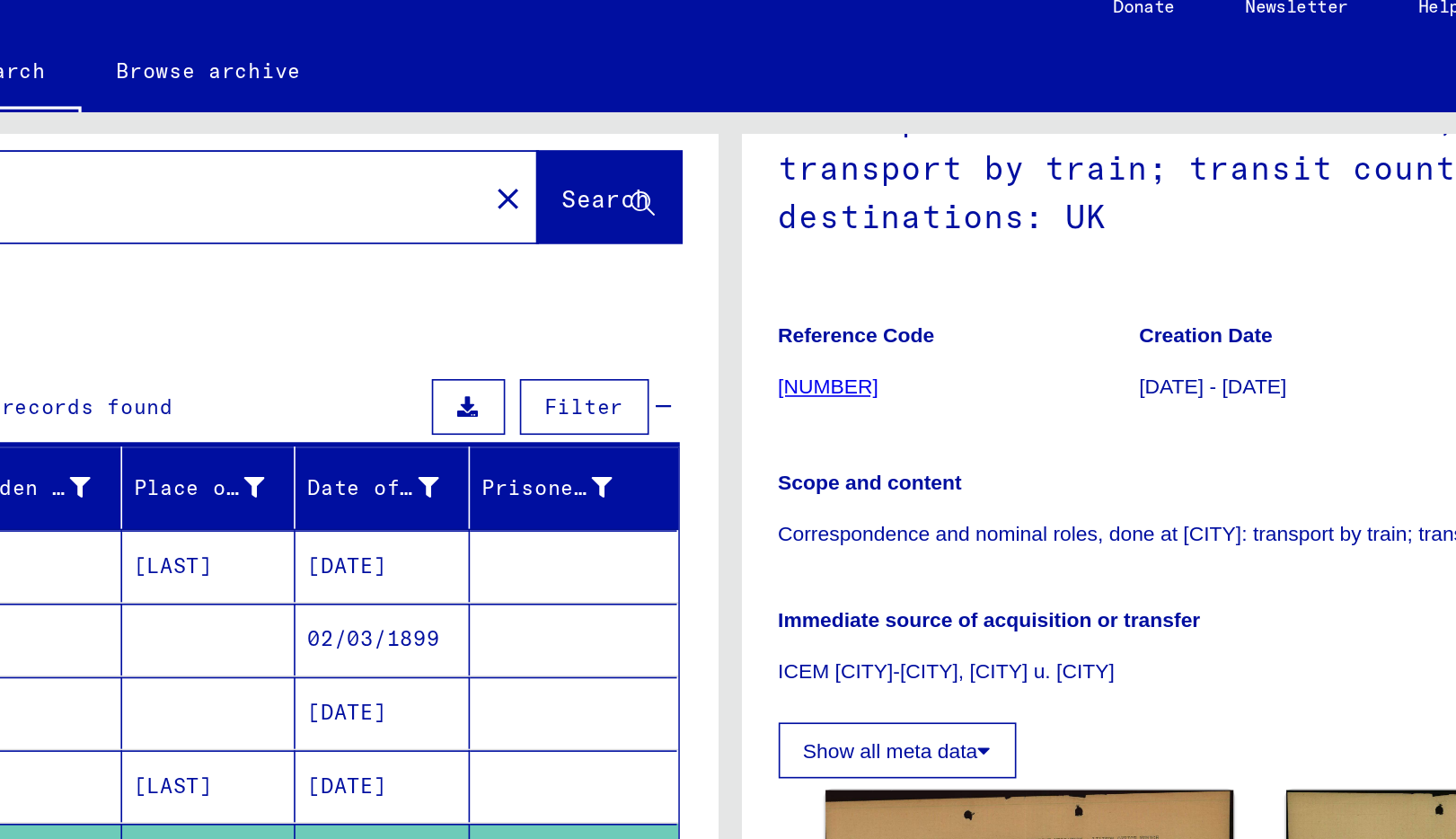 scroll, scrollTop: 31, scrollLeft: 0, axis: vertical 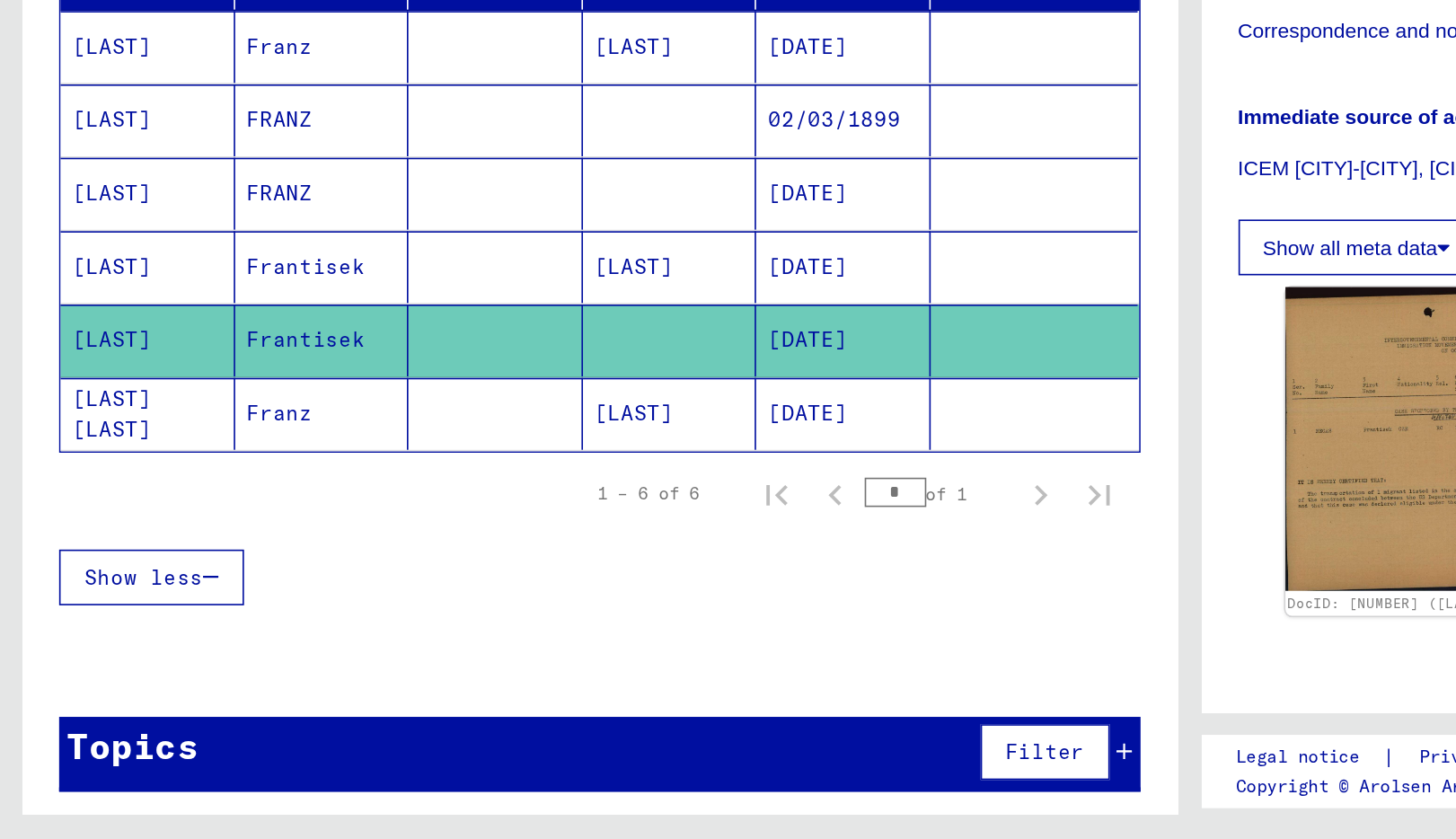click on "Show less" at bounding box center [87, 679] 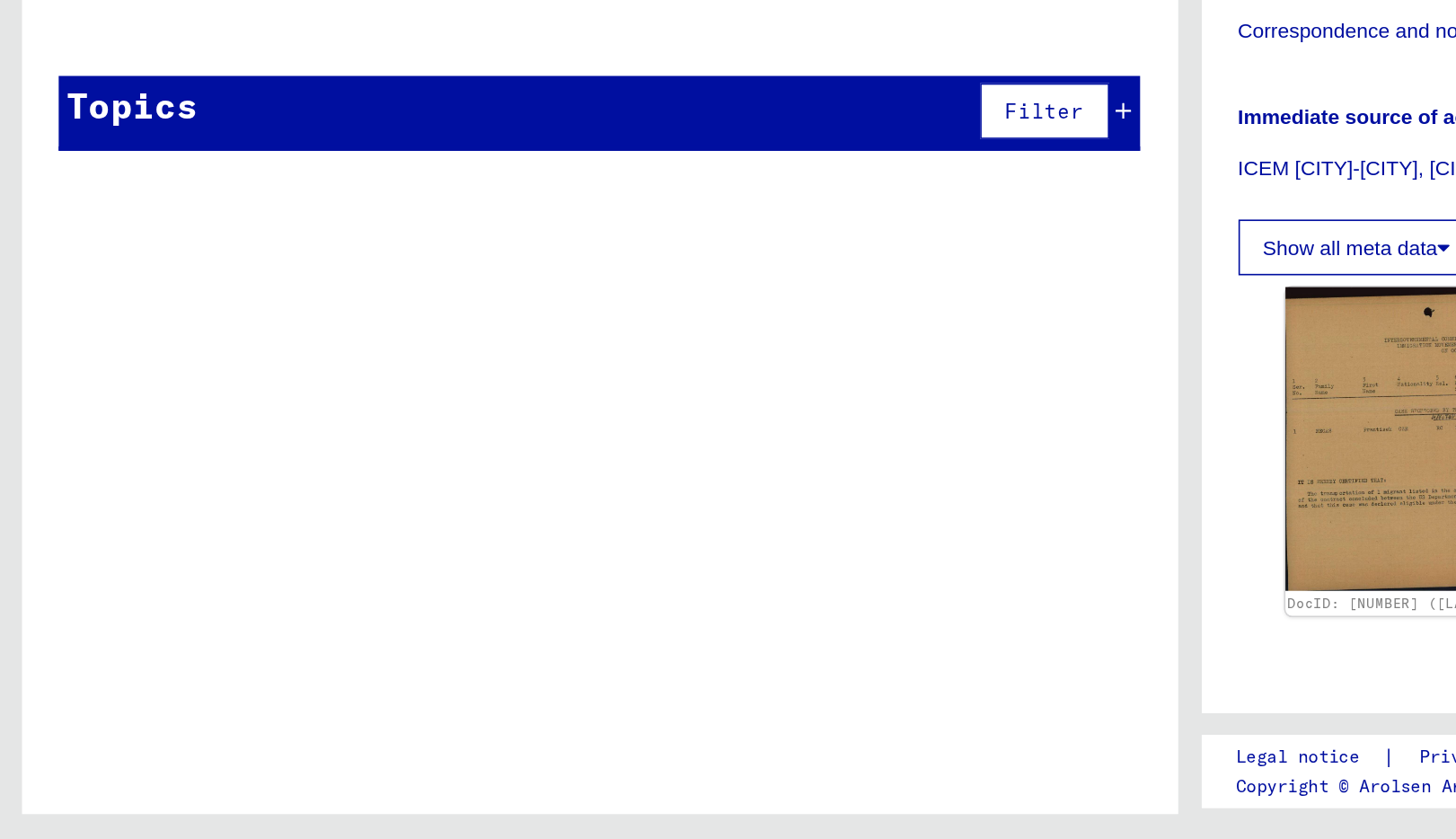 scroll, scrollTop: 0, scrollLeft: 0, axis: both 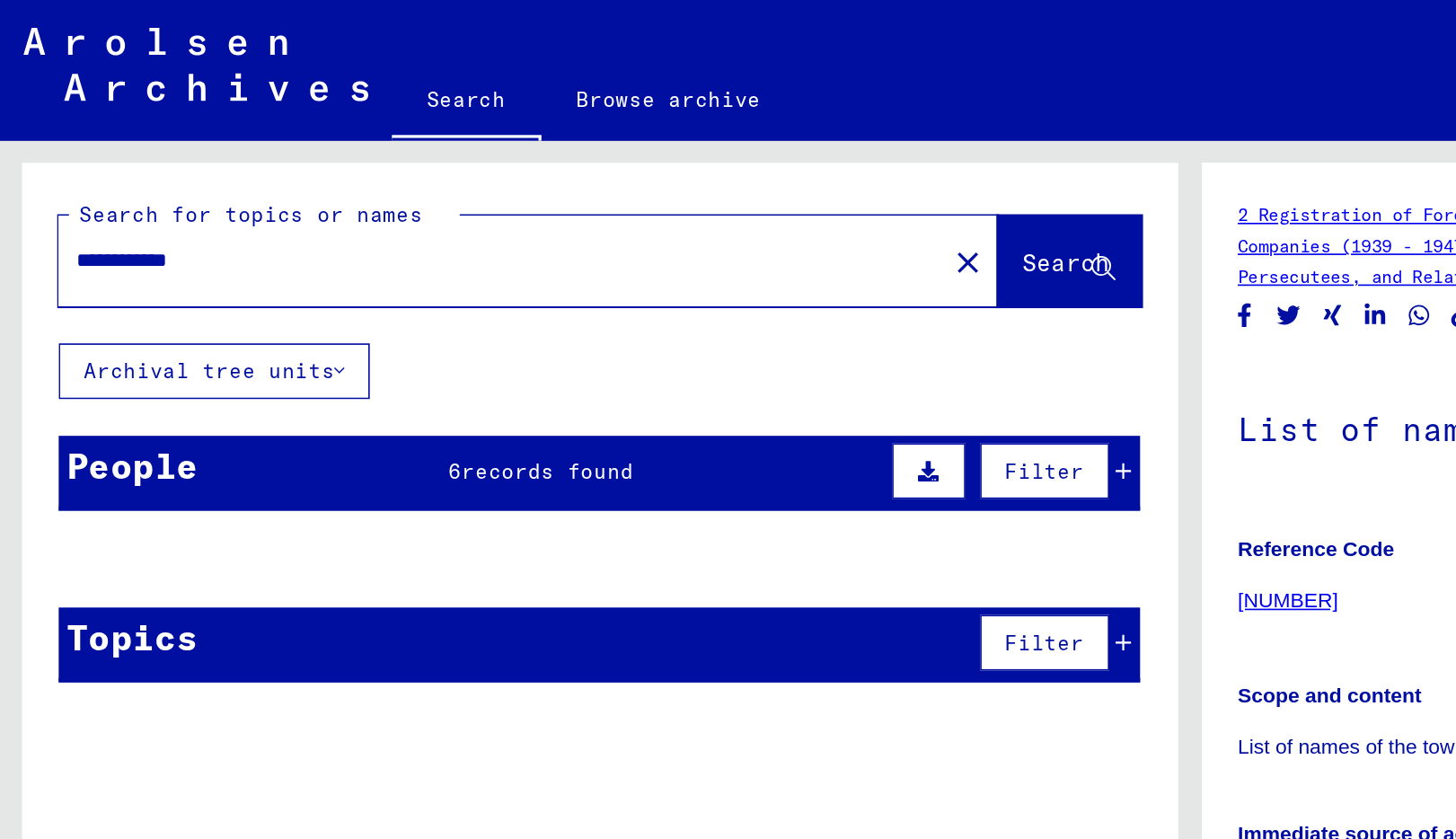 click on "**********" at bounding box center (307, 159) 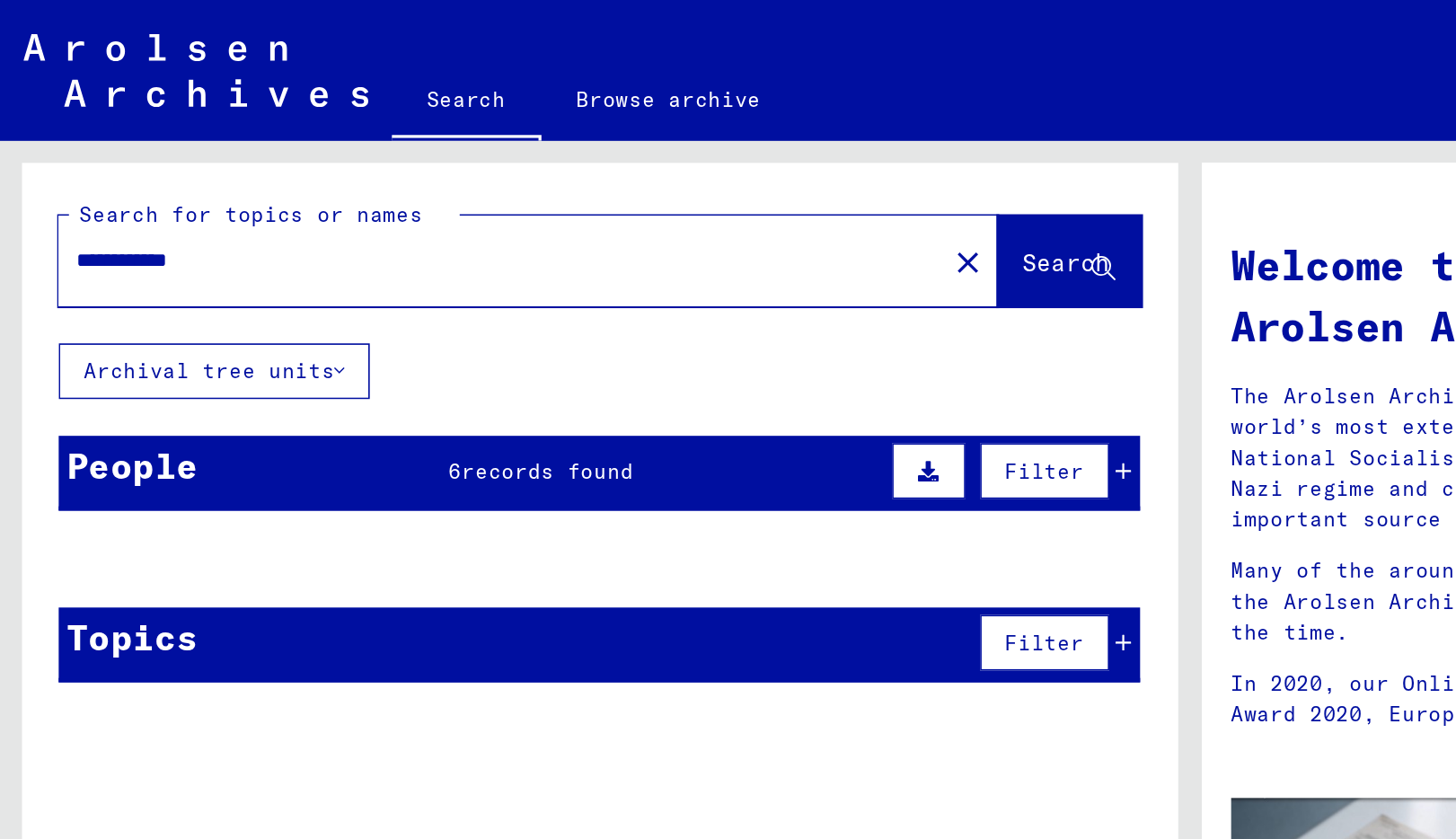 click on "**********" at bounding box center [302, 159] 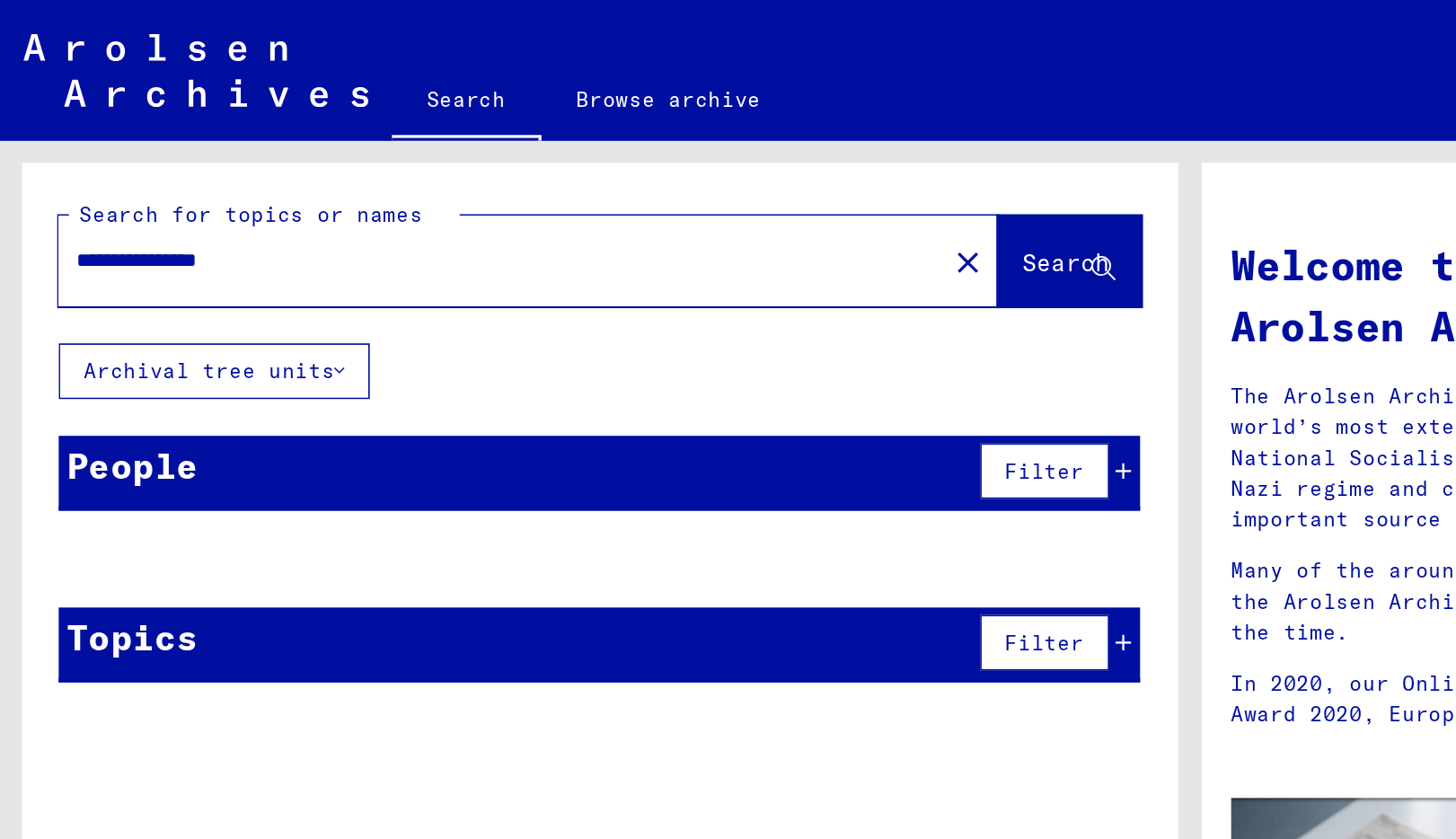type on "**********" 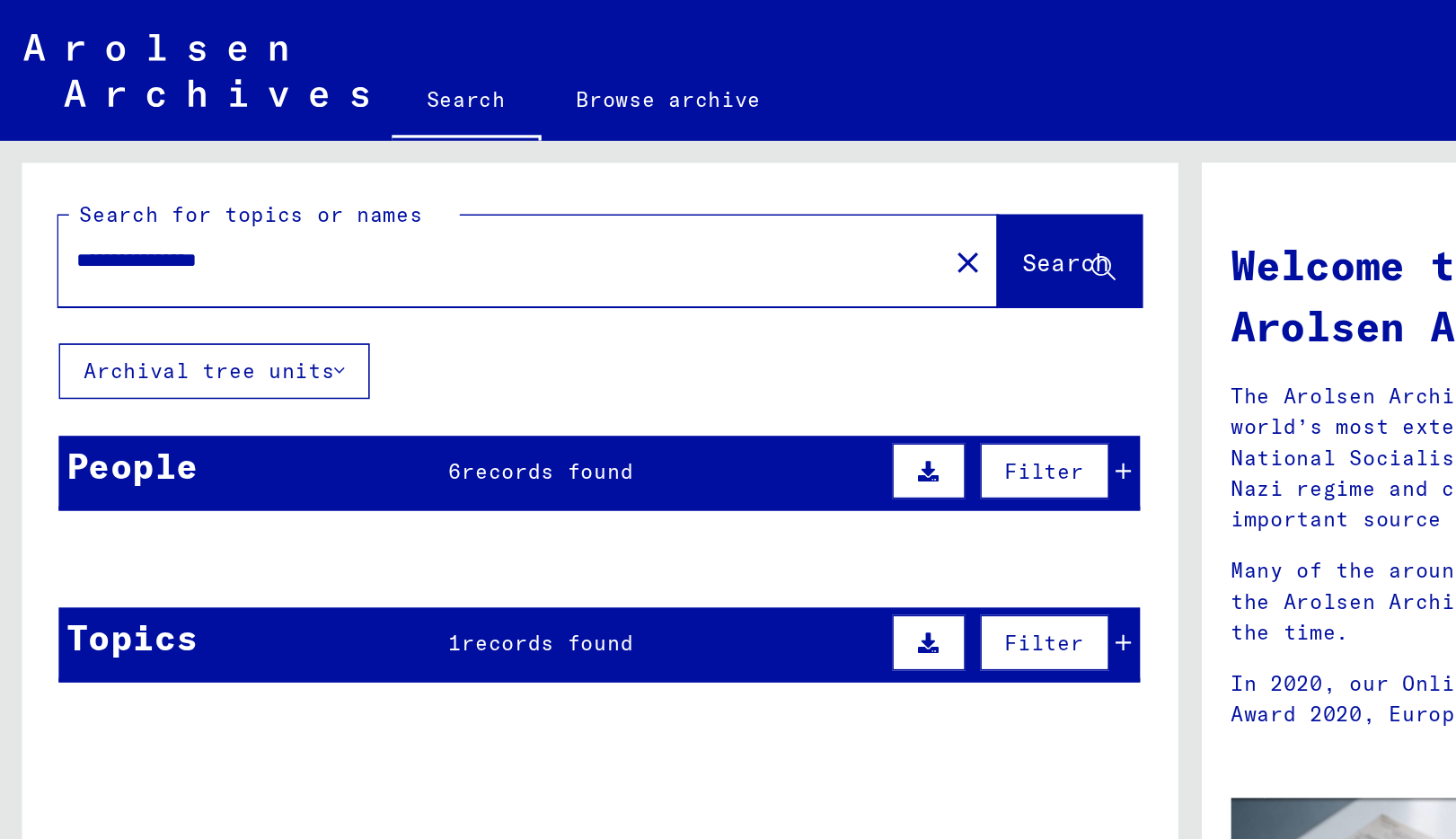 click 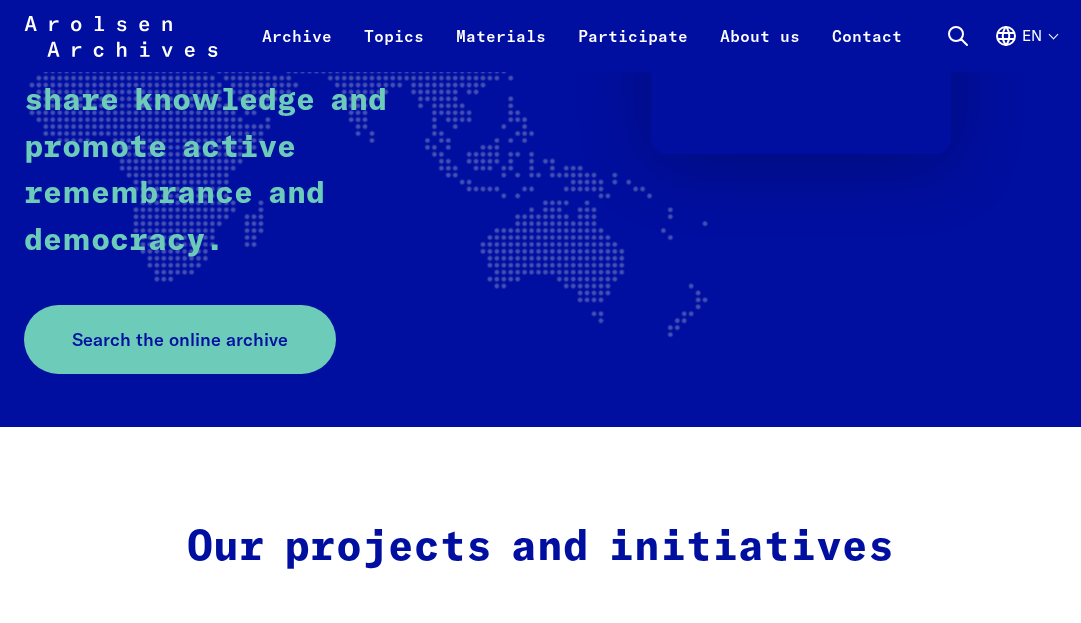 scroll, scrollTop: 461, scrollLeft: 0, axis: vertical 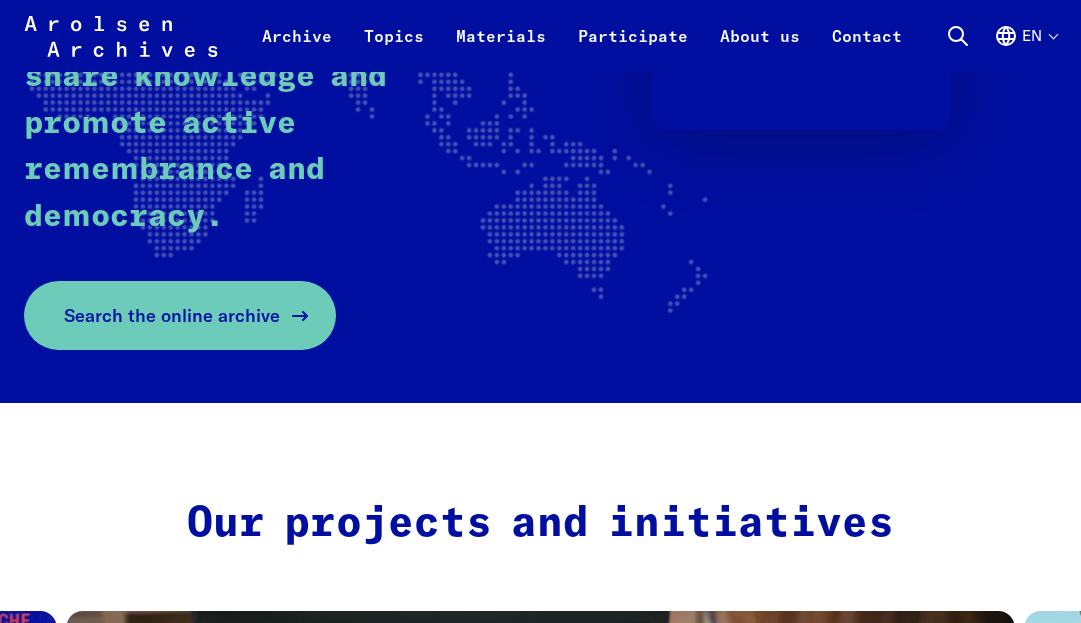 click on "Search the online archive" at bounding box center (172, 315) 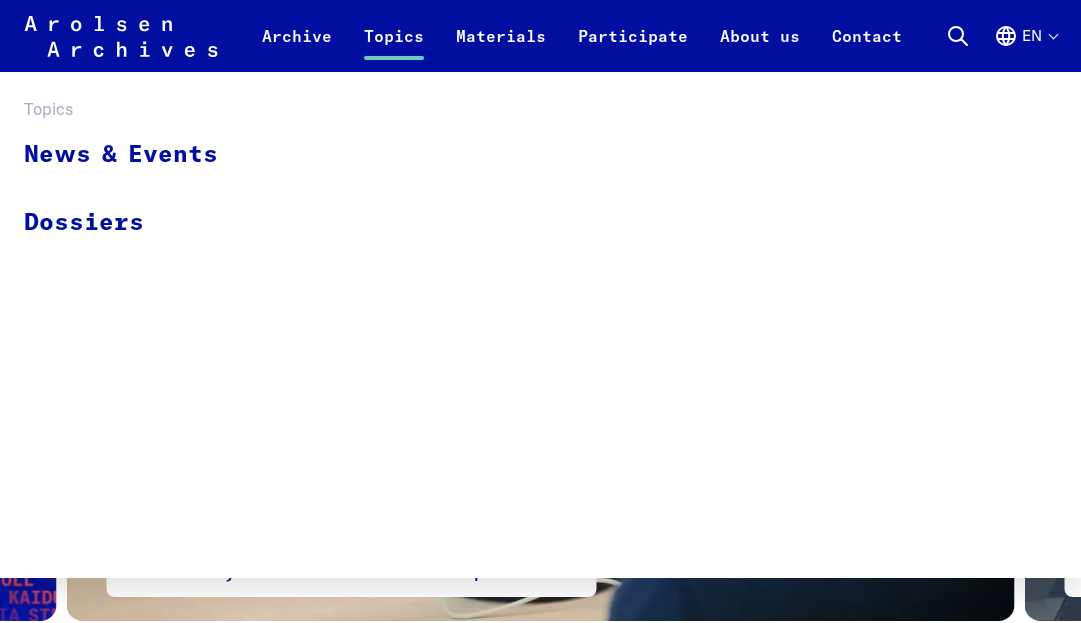scroll, scrollTop: 1005, scrollLeft: 0, axis: vertical 